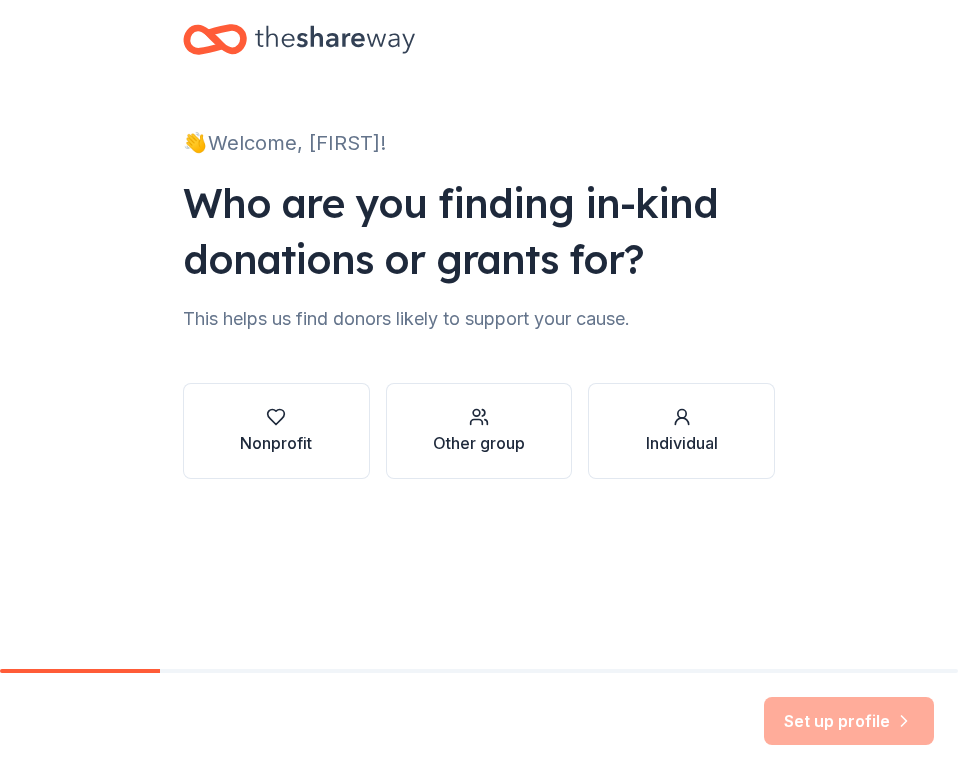 scroll, scrollTop: 0, scrollLeft: 0, axis: both 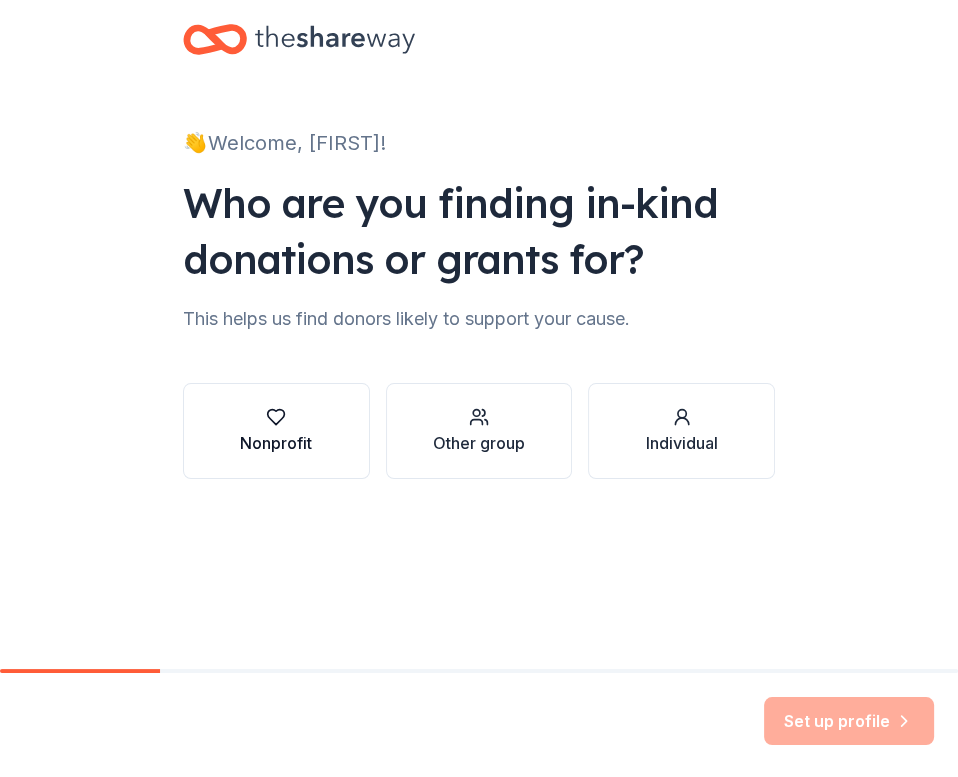 click on "Nonprofit" at bounding box center [276, 431] 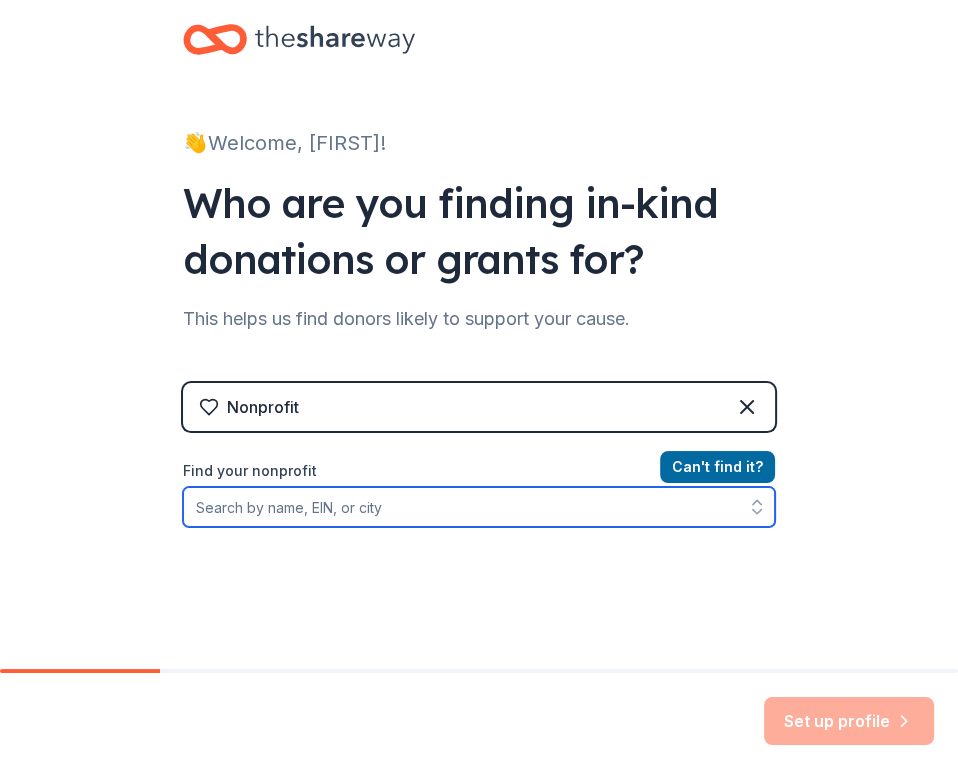 click on "Find your nonprofit" at bounding box center (479, 507) 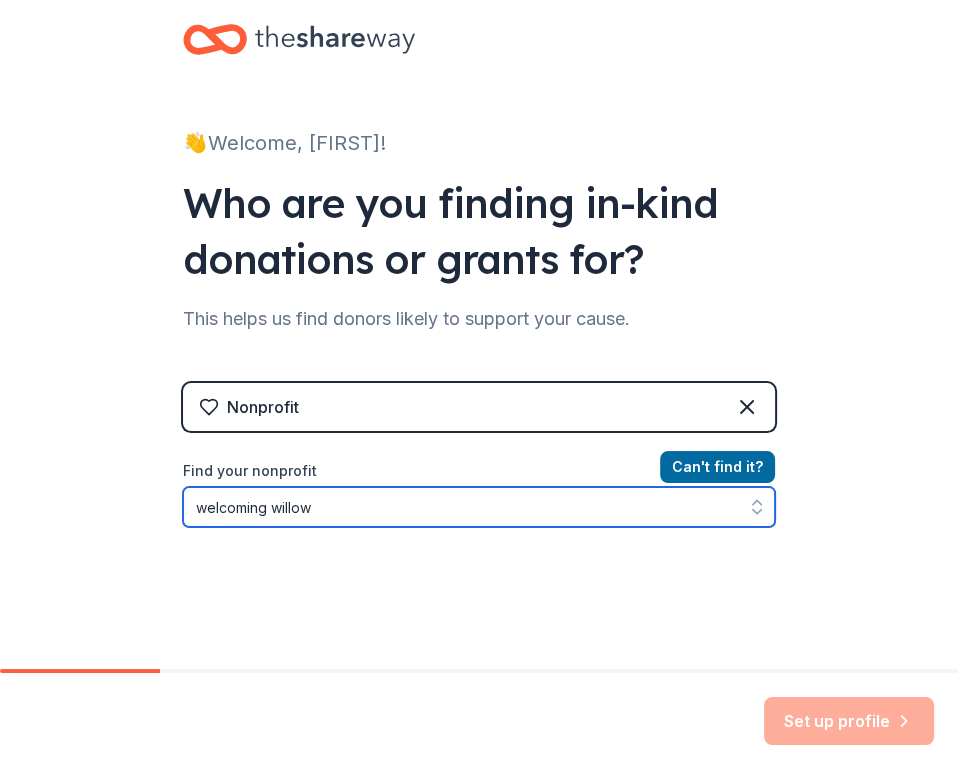 type on "welcoming willows" 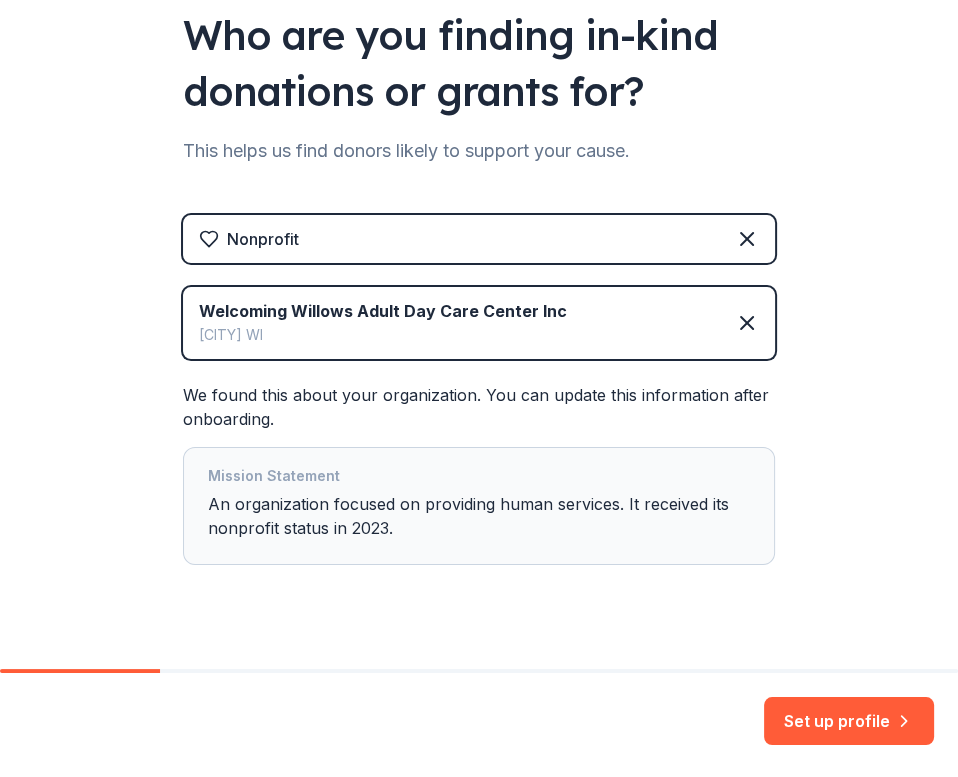 scroll, scrollTop: 199, scrollLeft: 0, axis: vertical 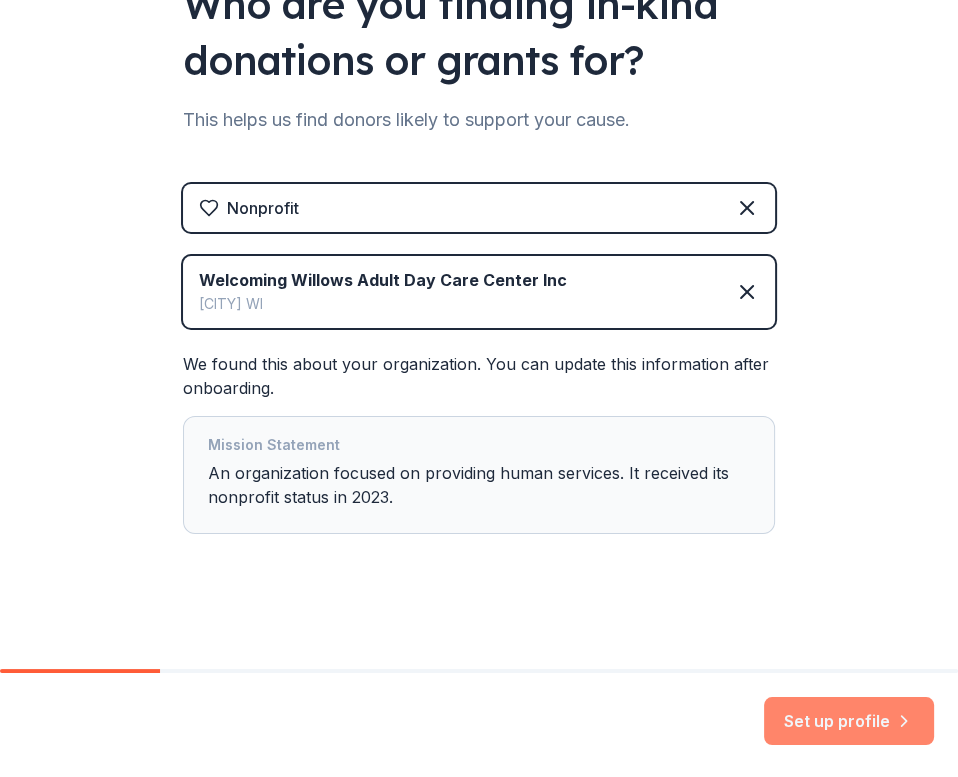 click on "Set up profile" at bounding box center (849, 721) 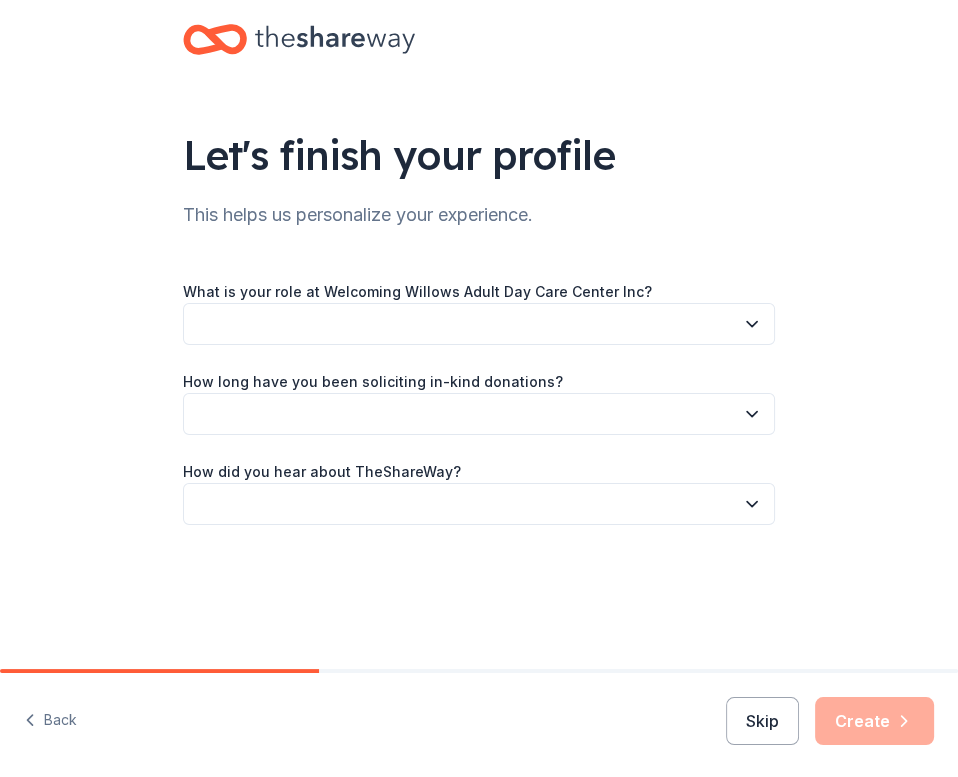 click at bounding box center [479, 324] 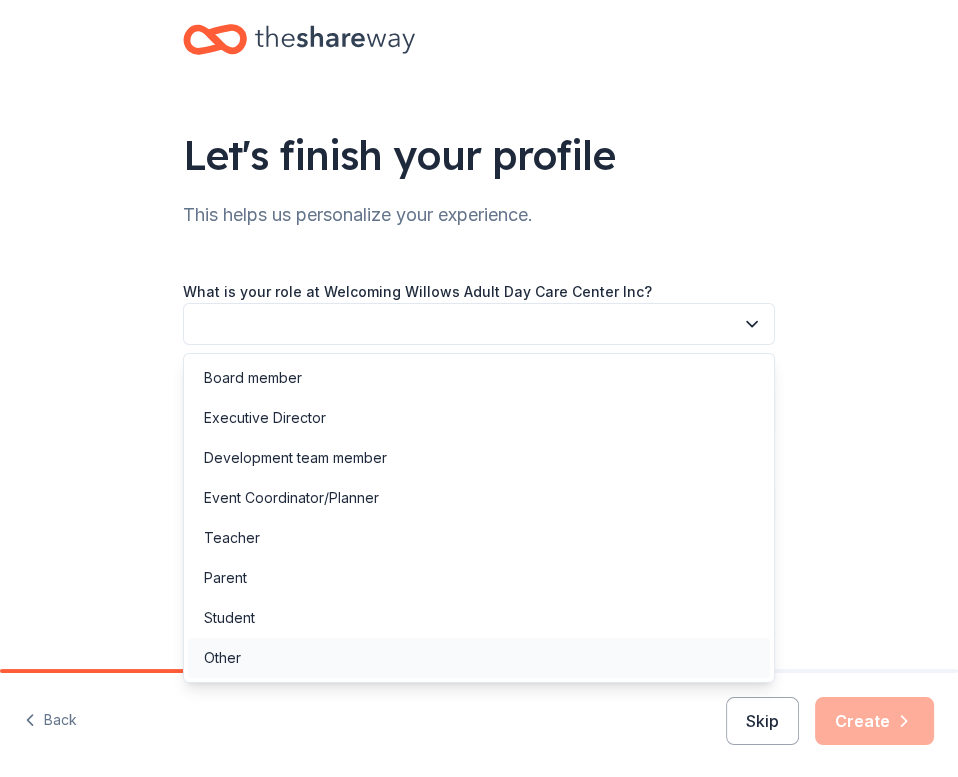 click on "Other" at bounding box center (479, 658) 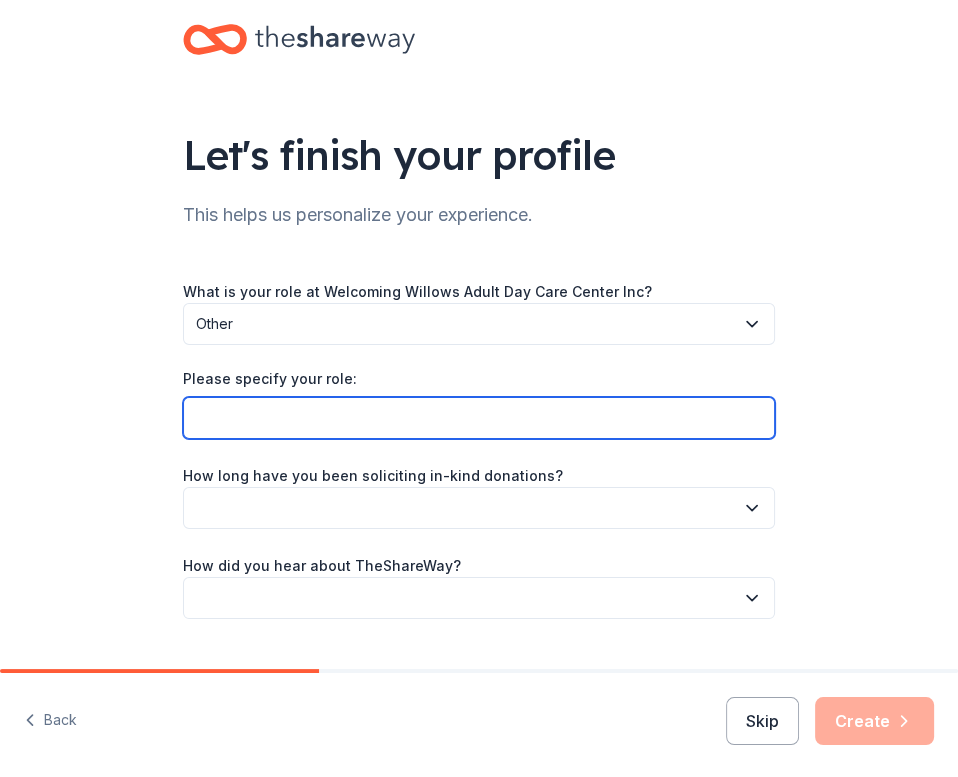 click on "Please specify your role:" at bounding box center (479, 418) 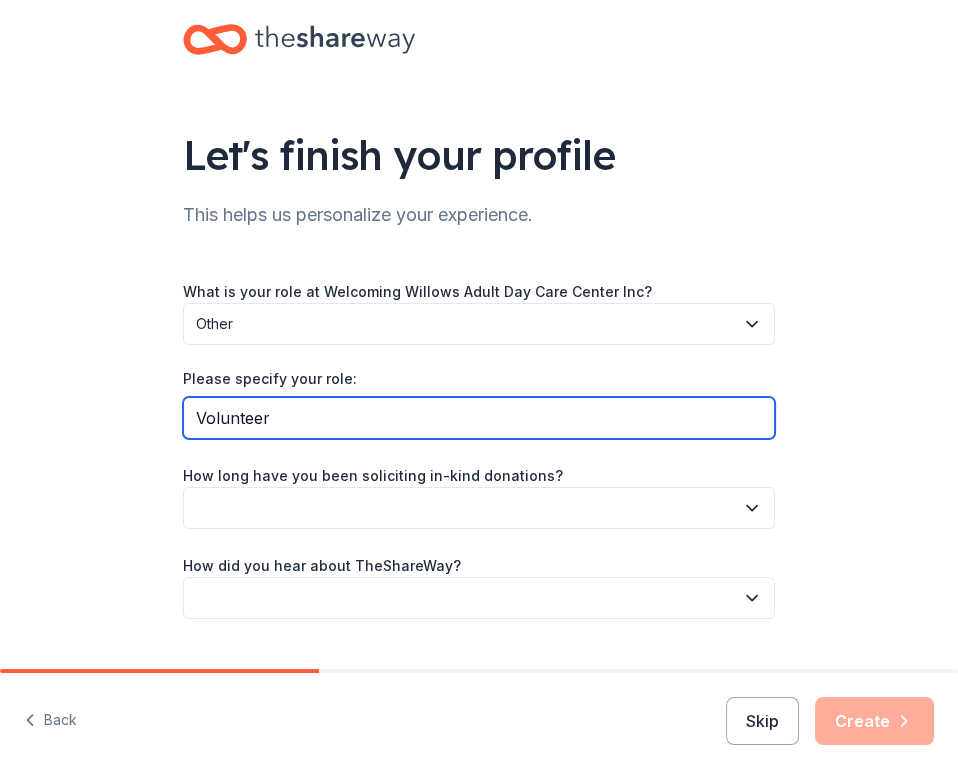 type on "Volunteer" 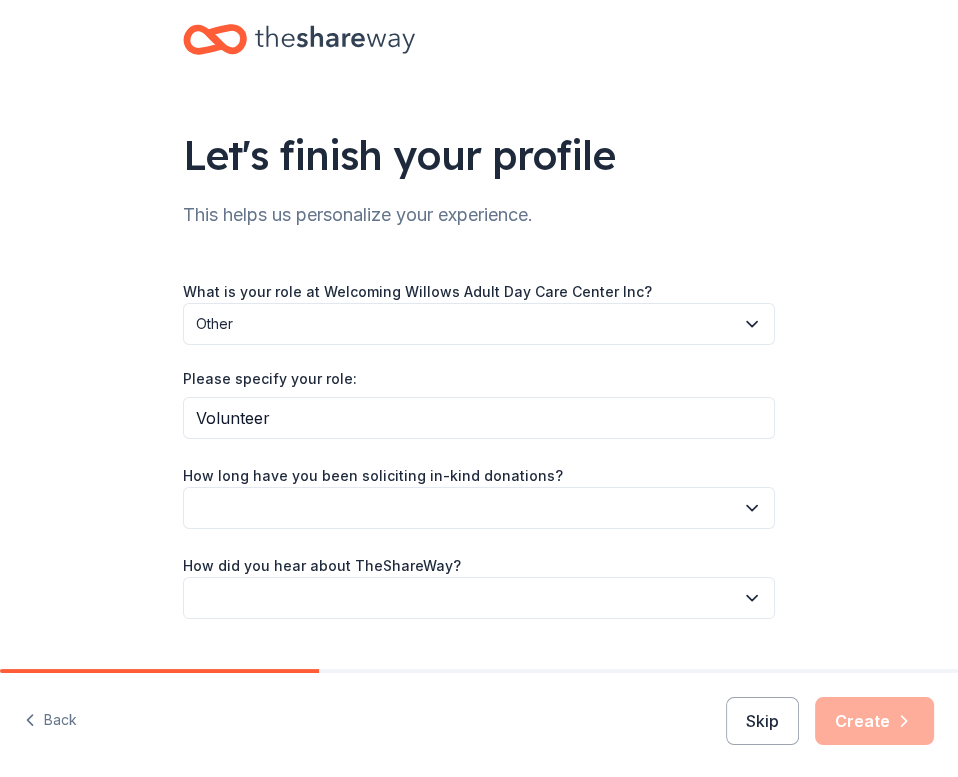 type 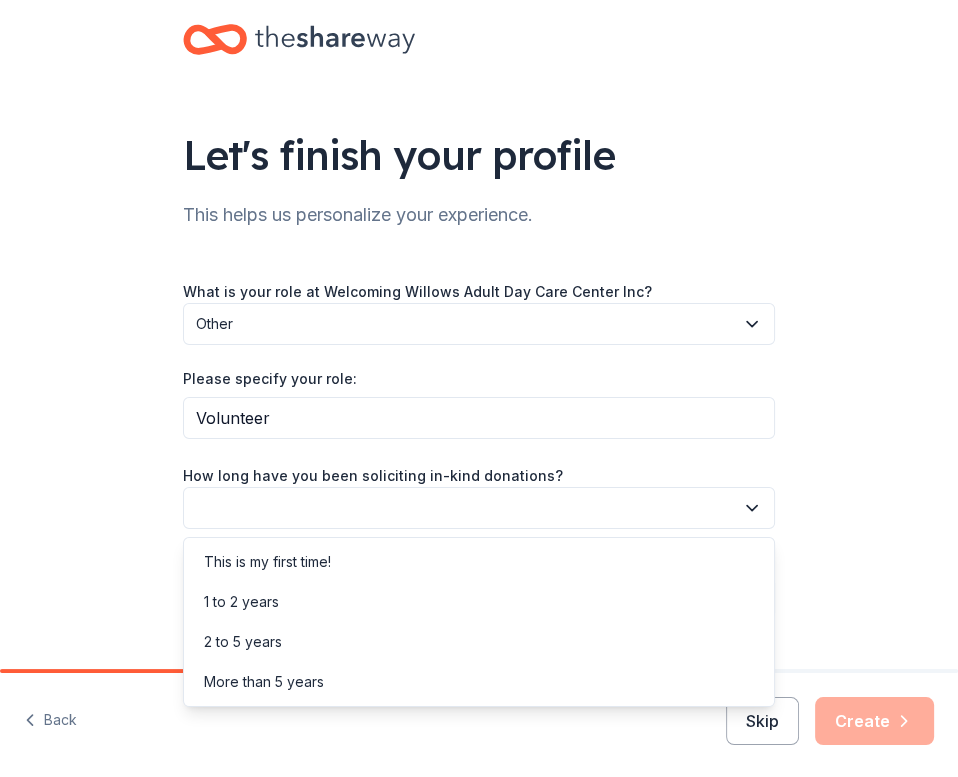 click at bounding box center [479, 508] 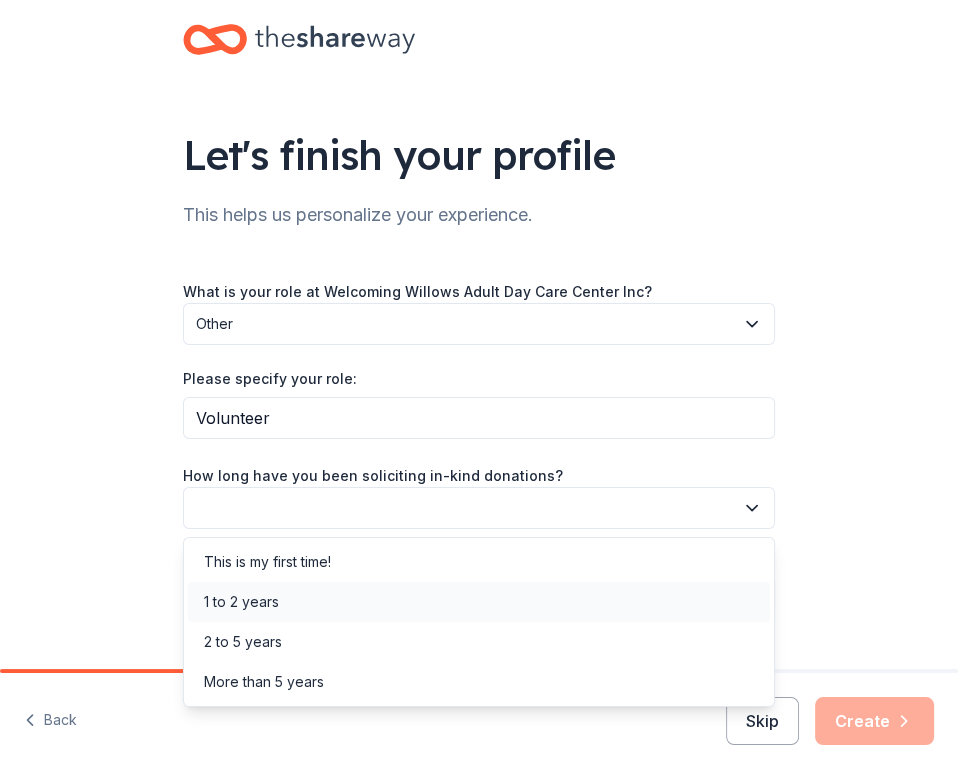 click on "1 to 2 years" at bounding box center (479, 602) 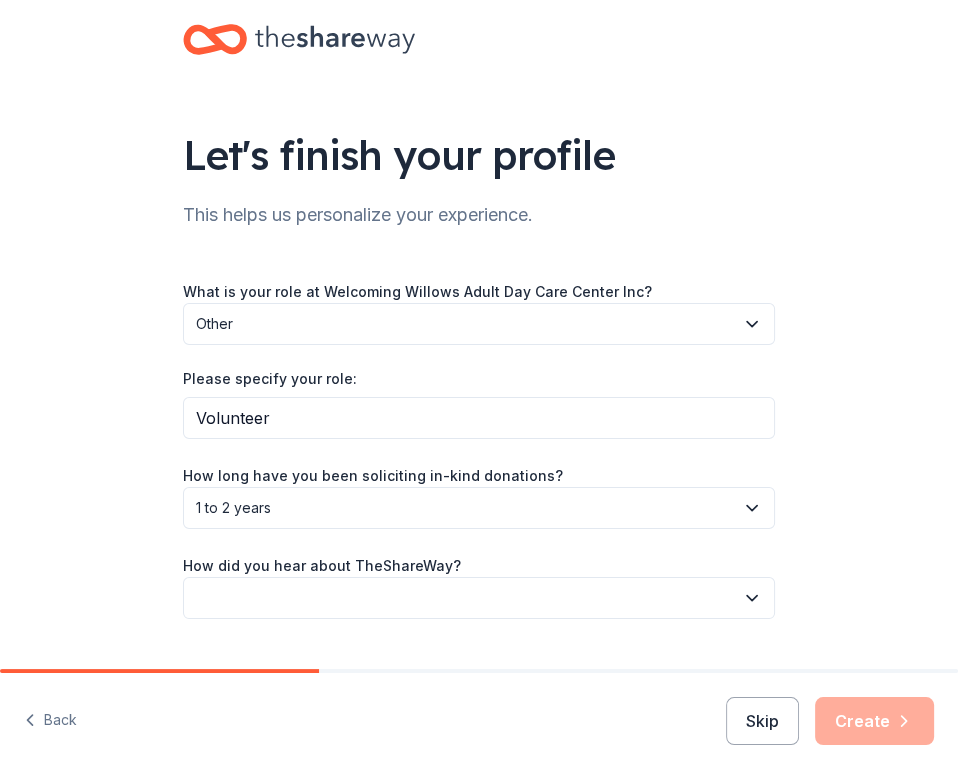 click at bounding box center [479, 598] 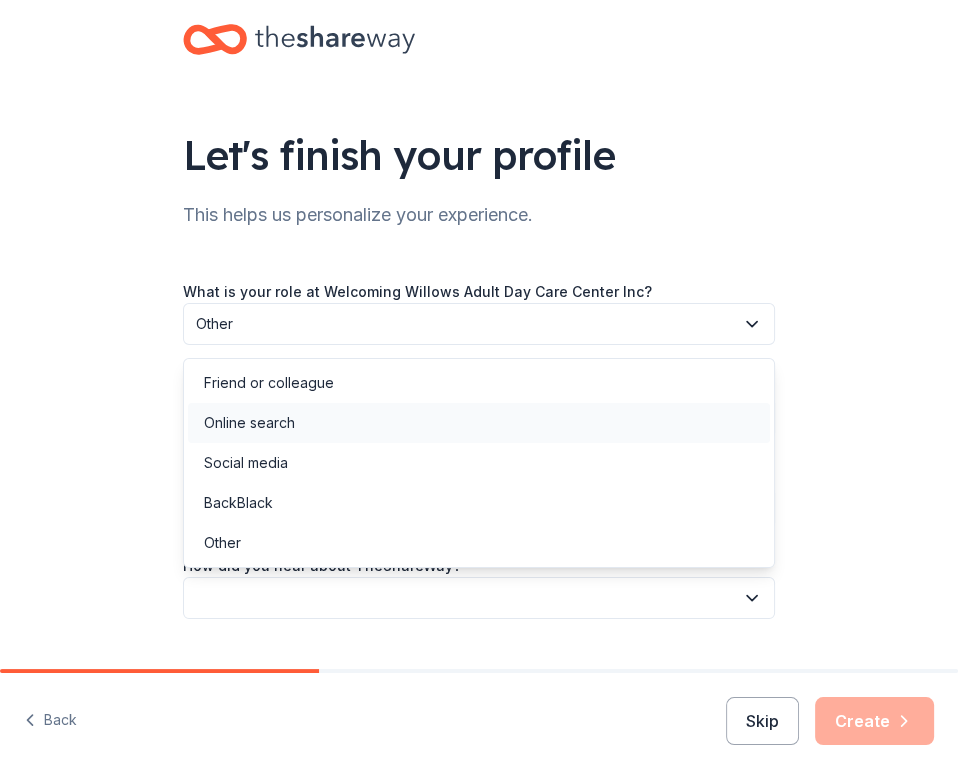 click on "Online search" at bounding box center [479, 423] 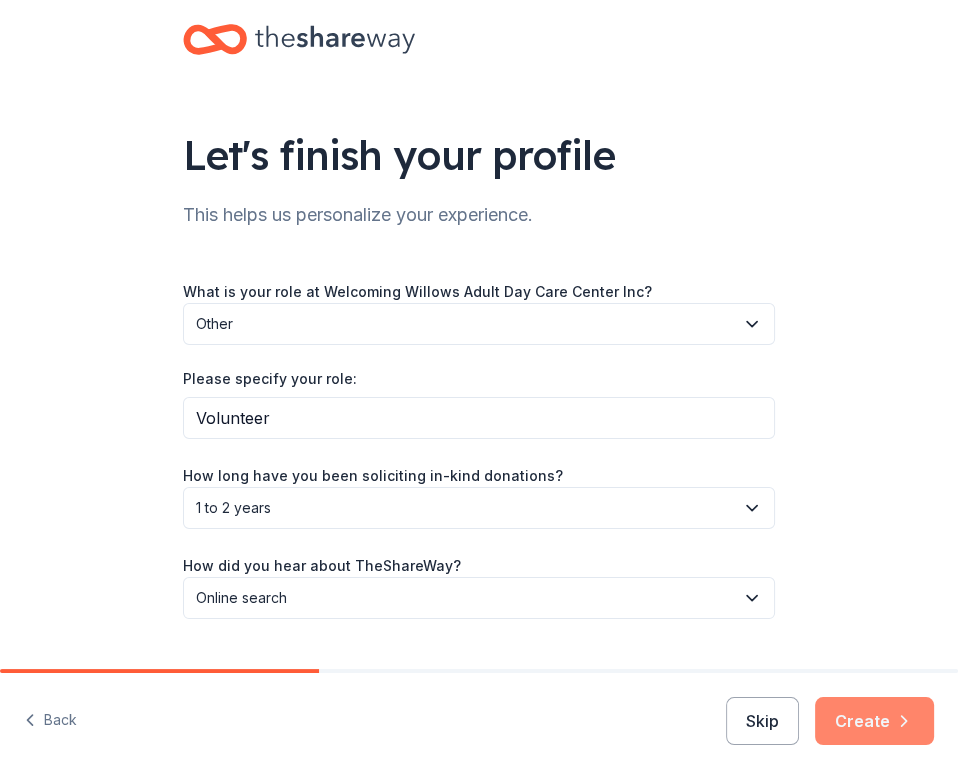click on "Create" at bounding box center (874, 721) 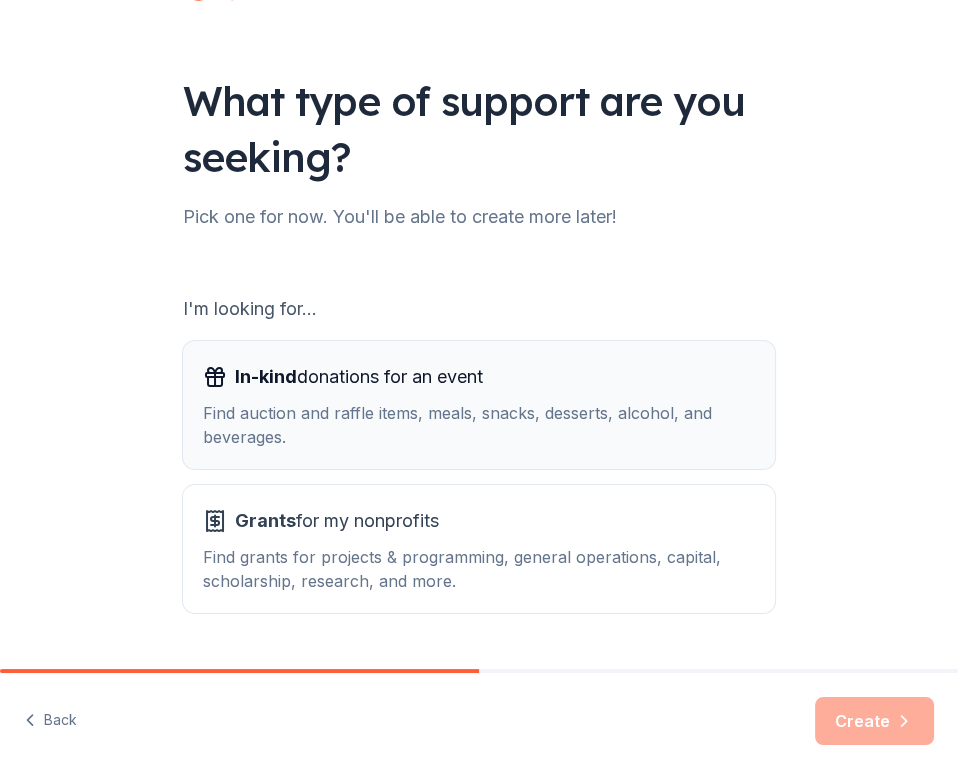 scroll, scrollTop: 55, scrollLeft: 0, axis: vertical 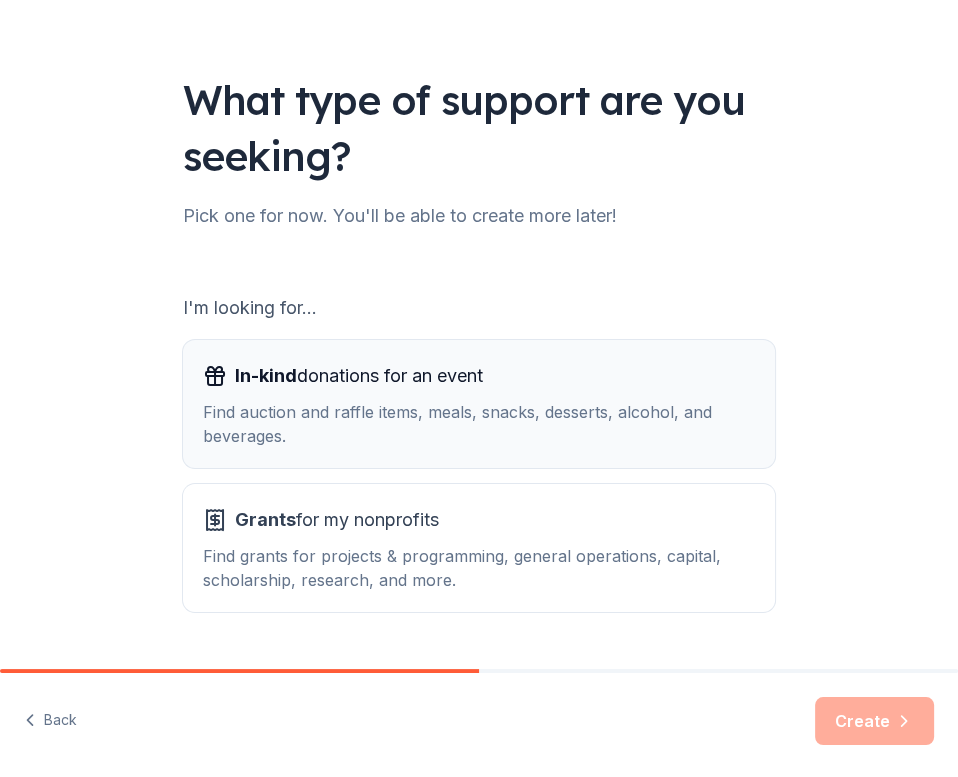 click on "Find auction and raffle items, meals, snacks, desserts, alcohol, and beverages." at bounding box center [479, 424] 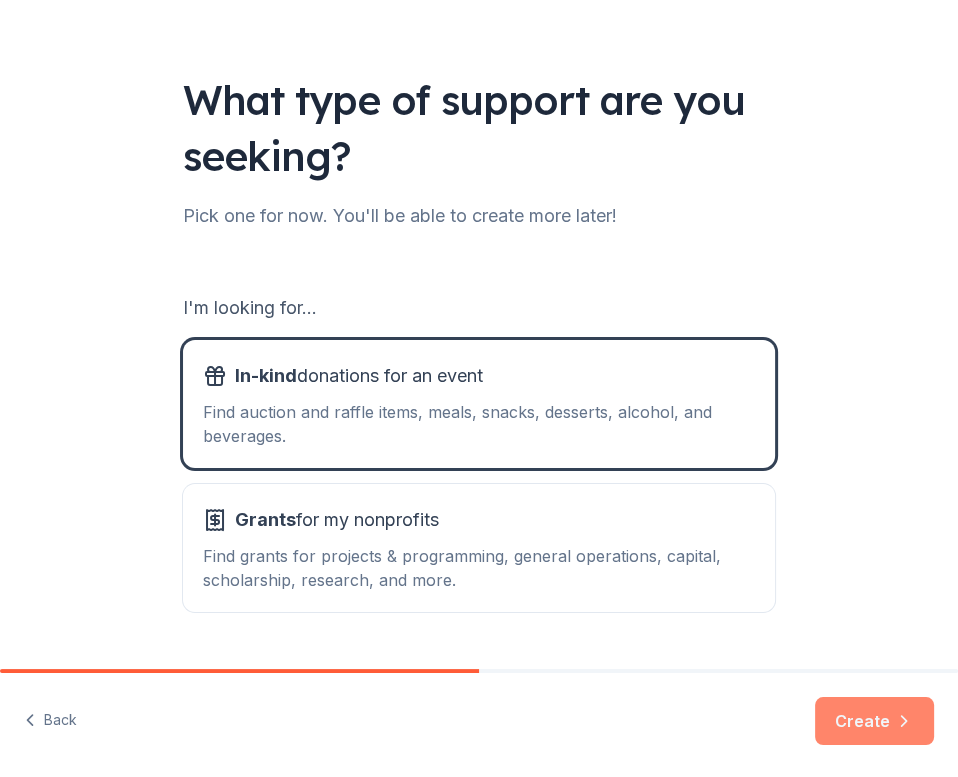 click on "Create" at bounding box center (874, 721) 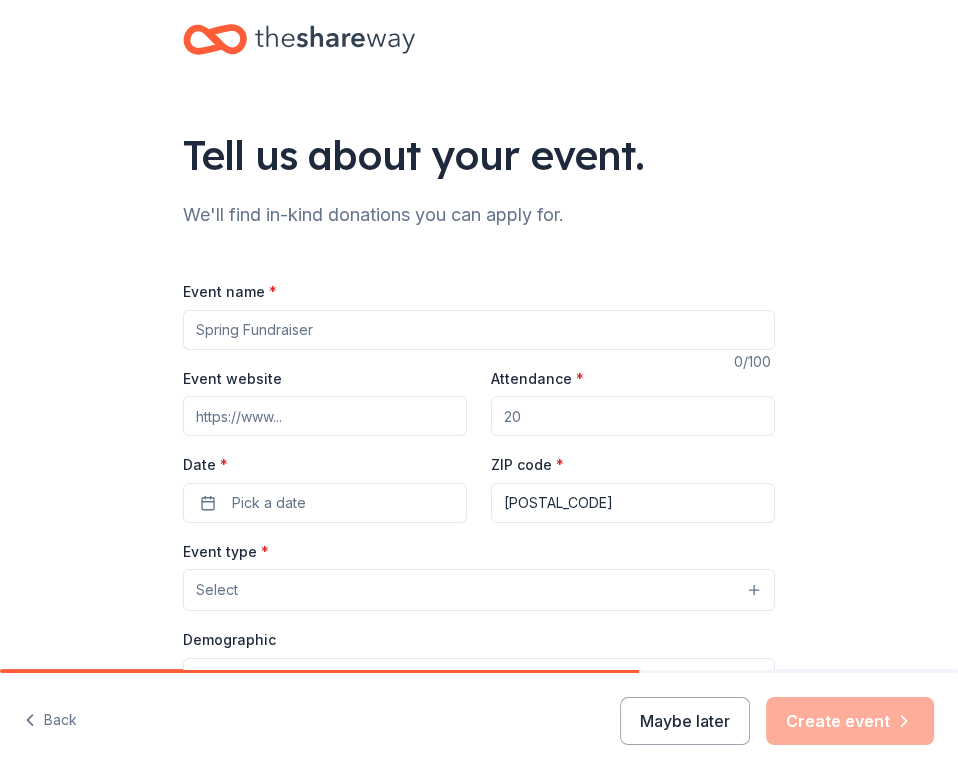 click on "Event name *" at bounding box center (479, 330) 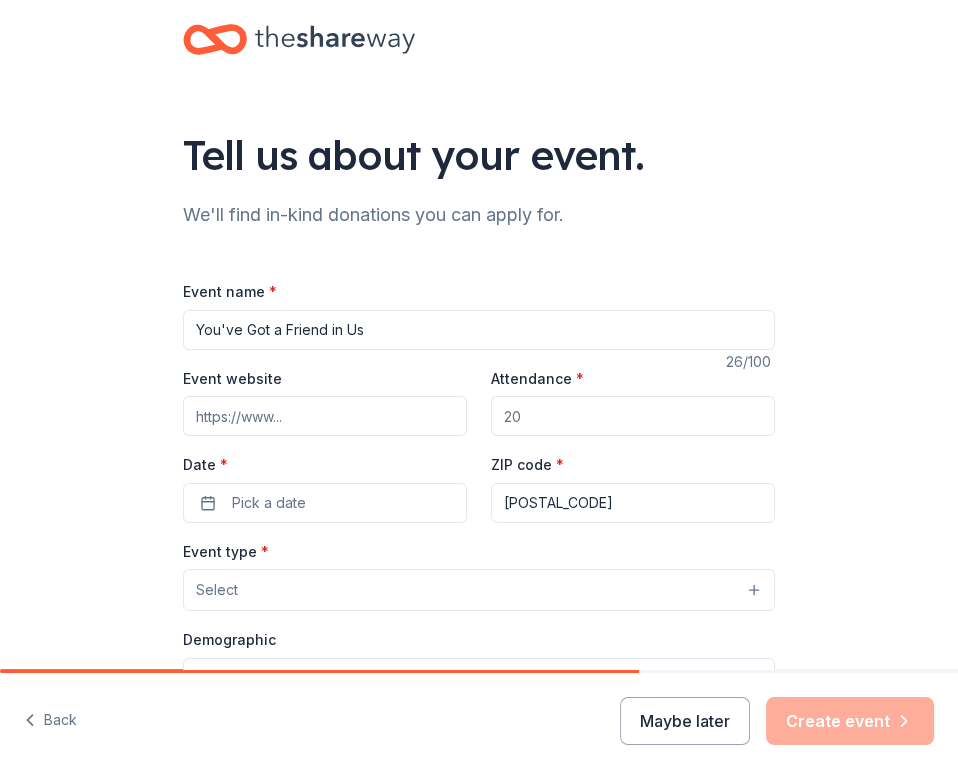type on "You've Got a Friend in Us" 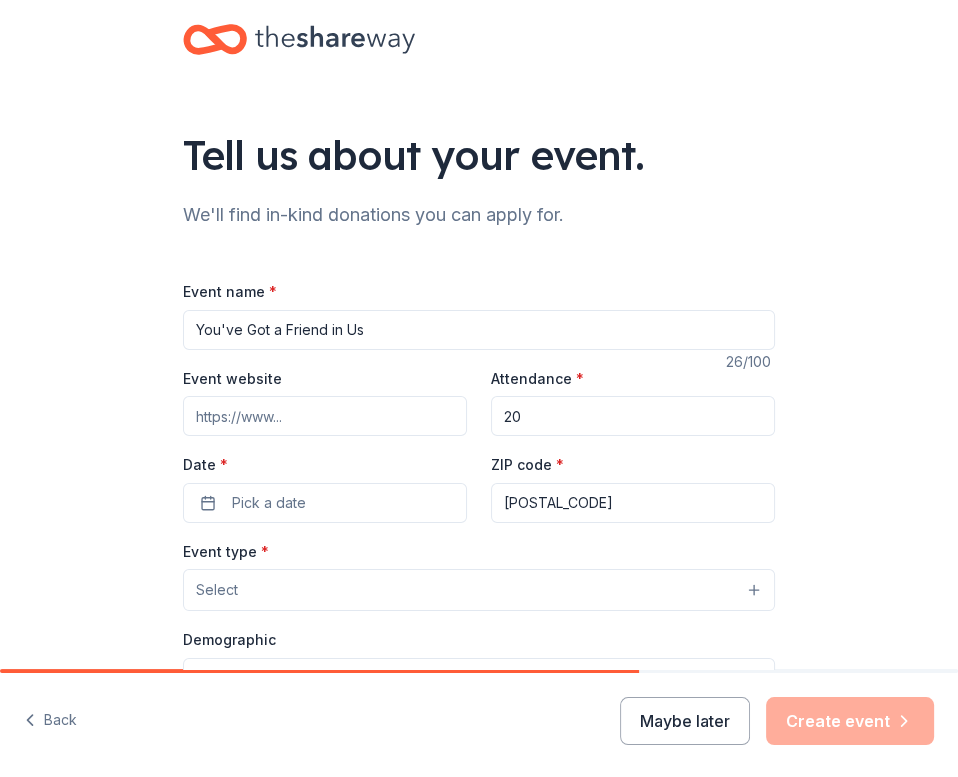 type on "2" 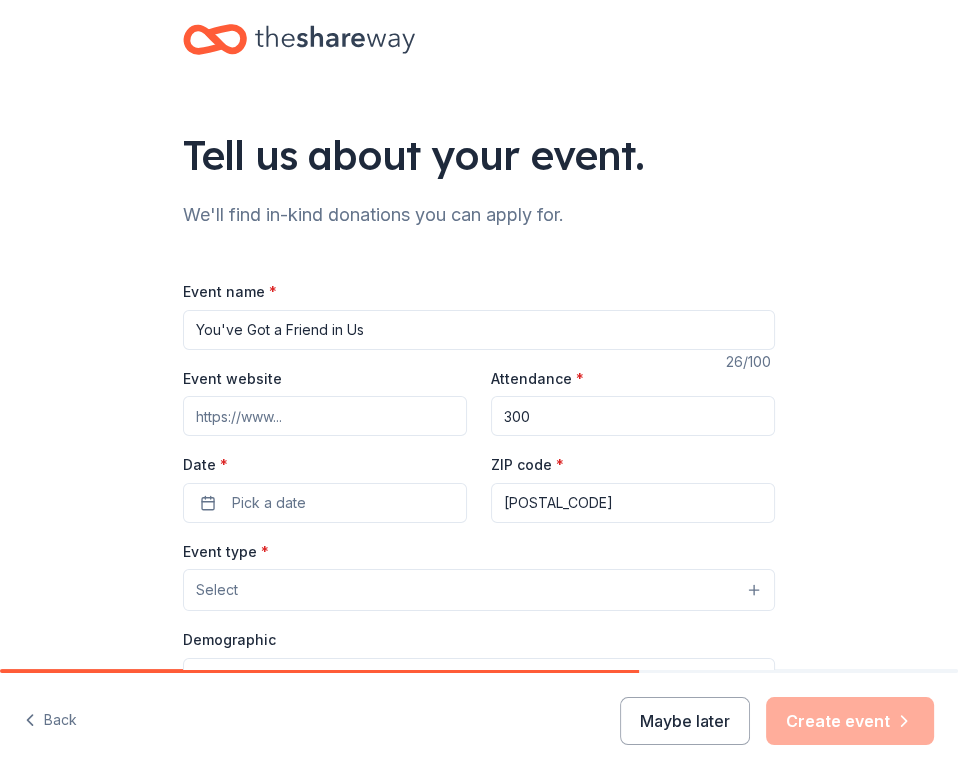 type on "300" 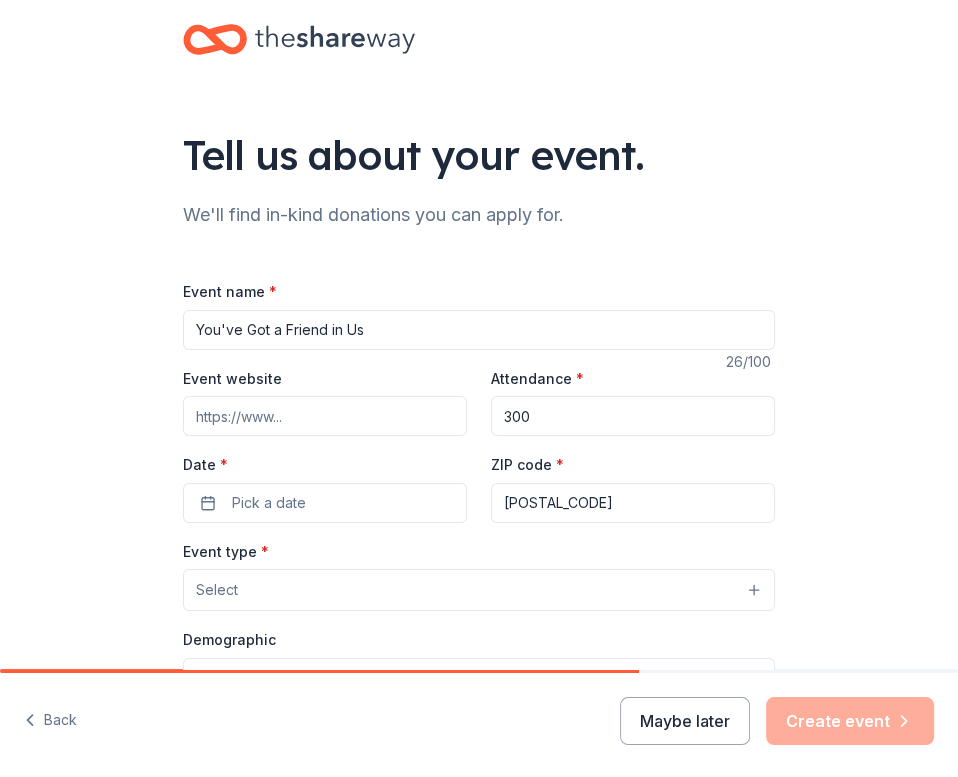 type 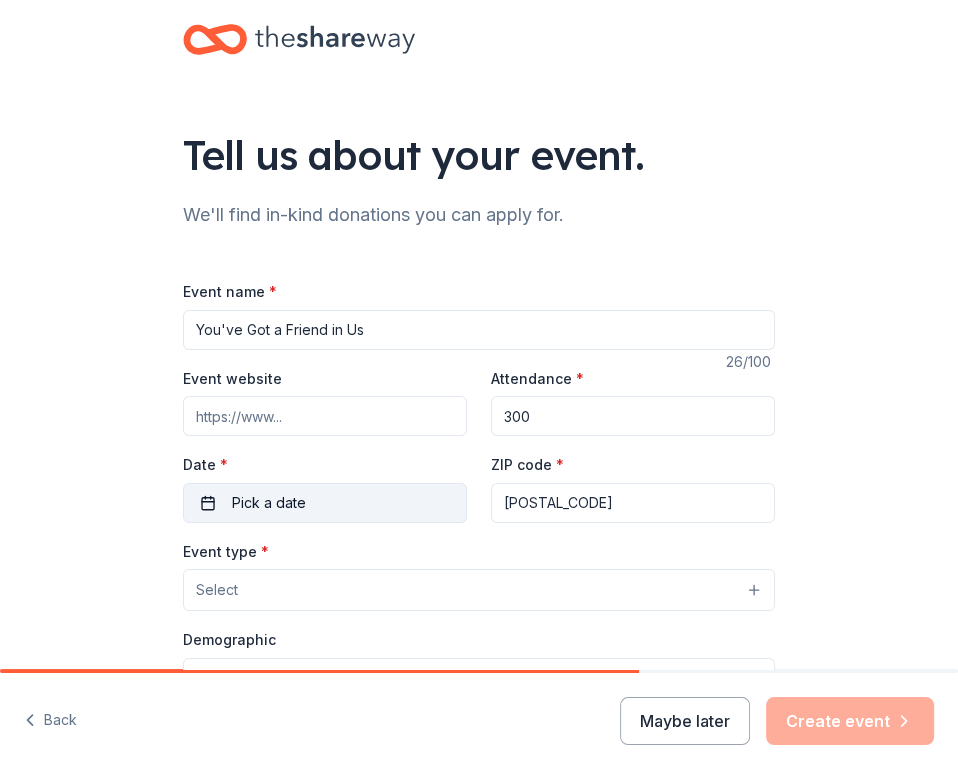 click on "Pick a date" at bounding box center (325, 503) 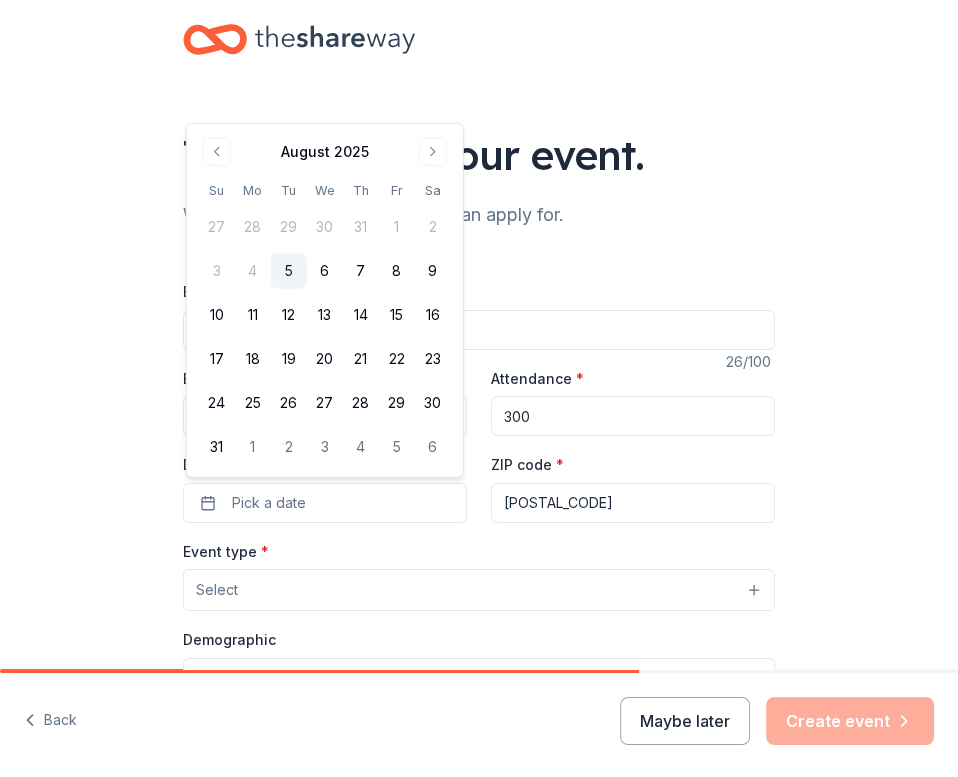 click on "August 2025 Su Mo Tu We Th Fr Sa 27 28 29 30 31 1 2 3 4 5 6 7 8 9 10 11 12 13 14 15 16 17 18 19 20 21 22 23 24 25 26 27 28 29 30 31 1 2 3 4 5 6" at bounding box center [325, 300] 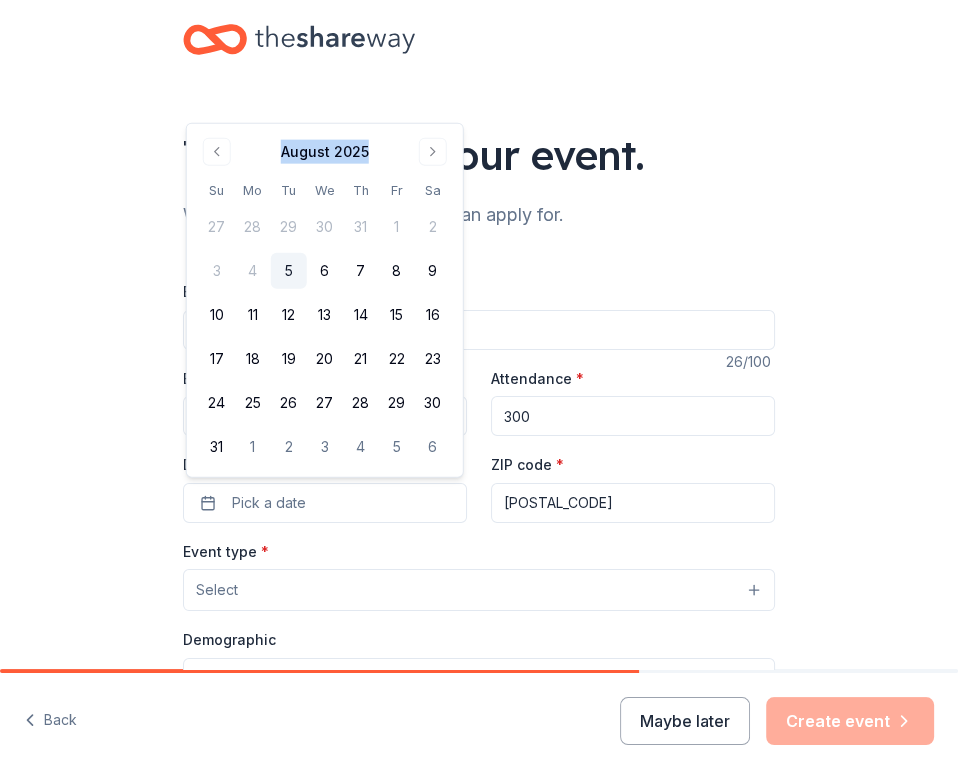 click on "August 2025" at bounding box center [325, 150] 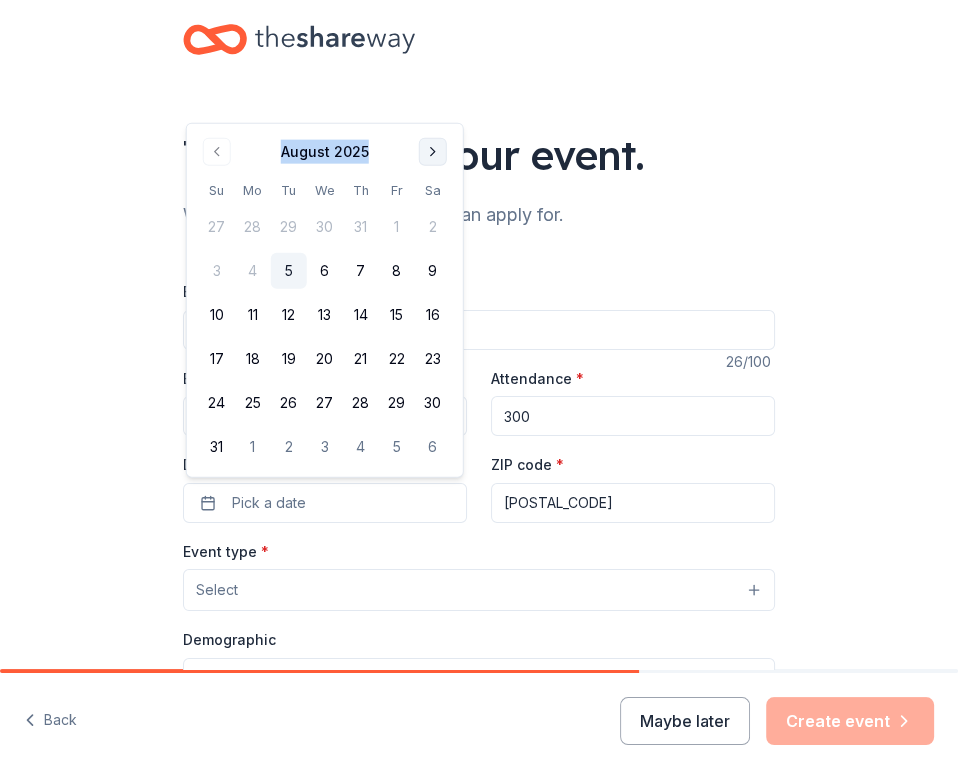 click at bounding box center [433, 152] 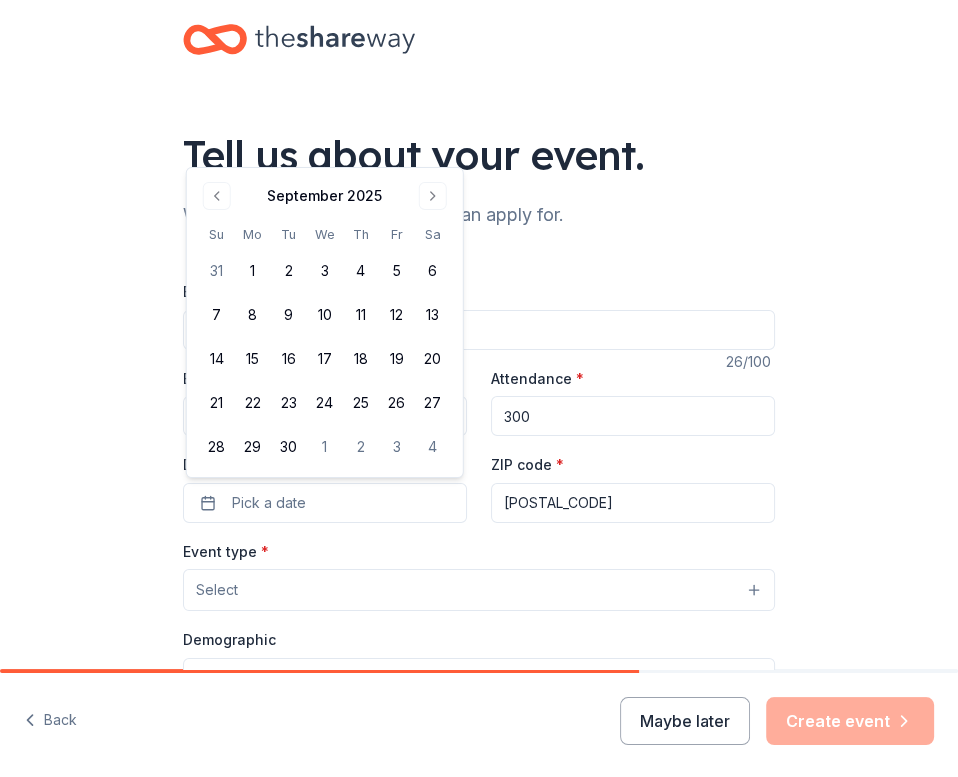 click on "Tell us about your event." at bounding box center (479, 155) 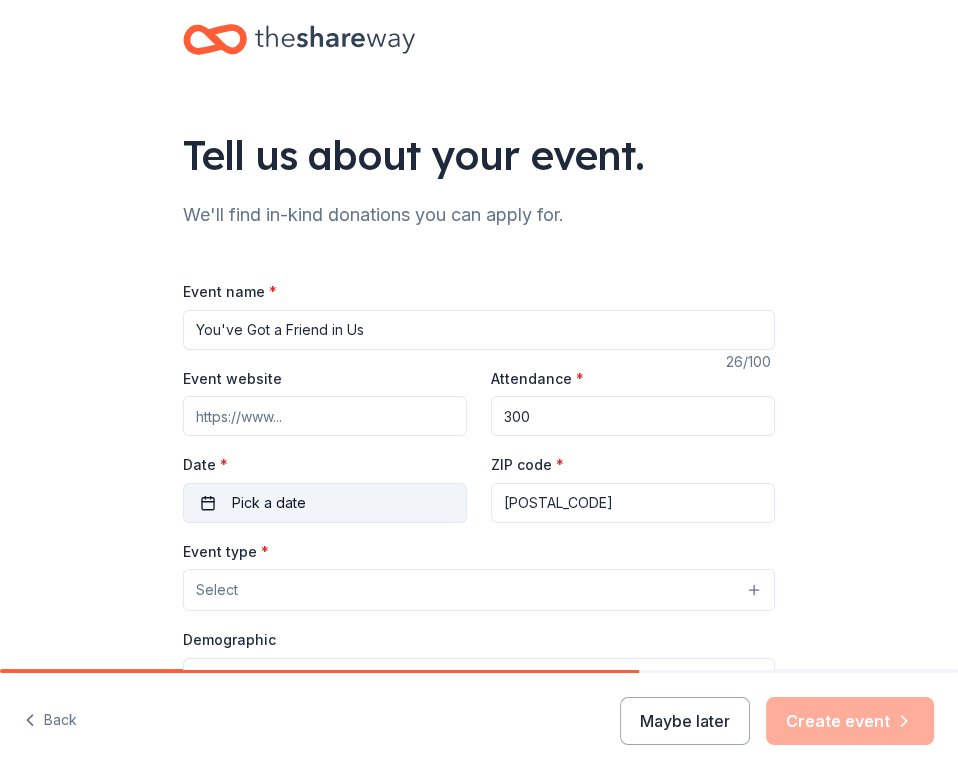 click on "Pick a date" at bounding box center (325, 503) 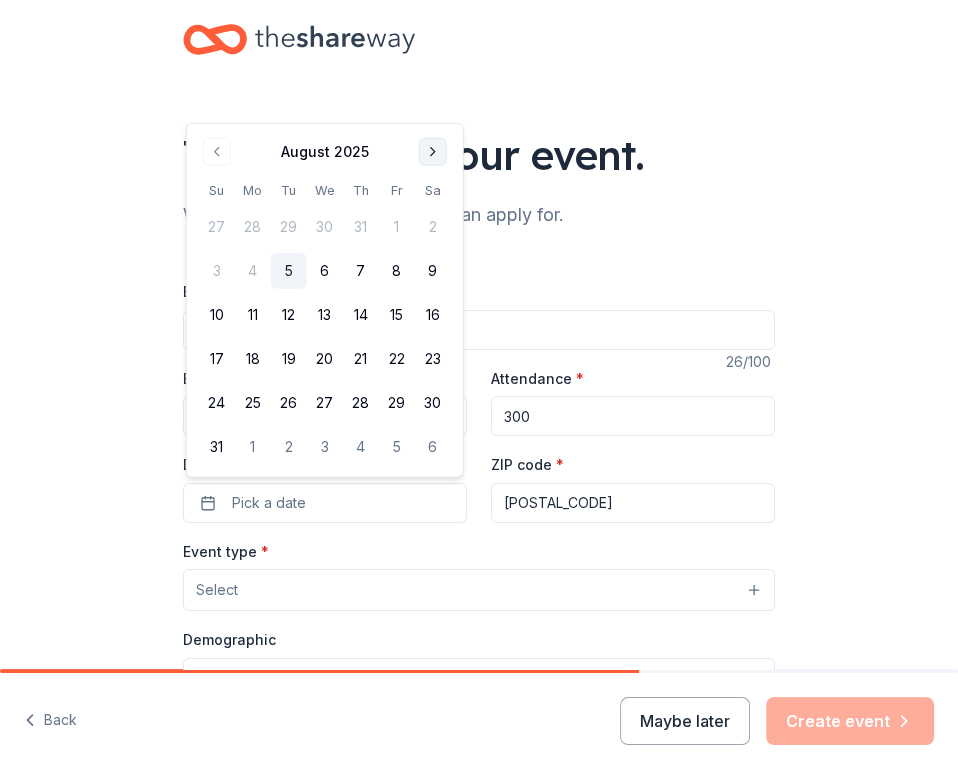 click at bounding box center (433, 152) 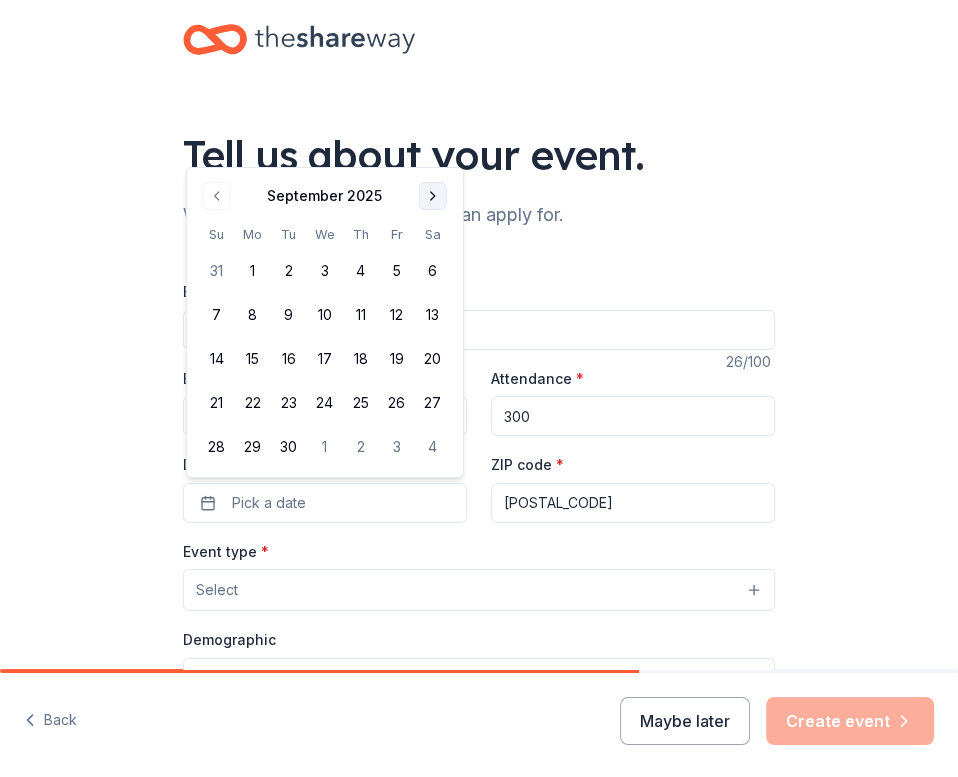 click at bounding box center (433, 196) 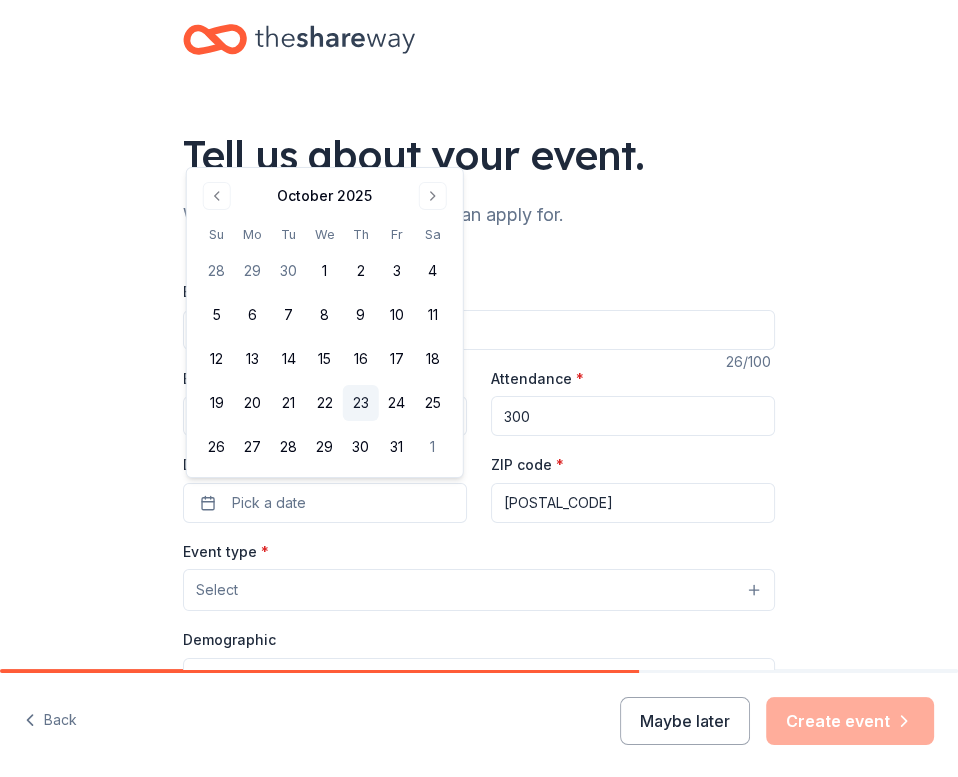 click on "23" at bounding box center [361, 403] 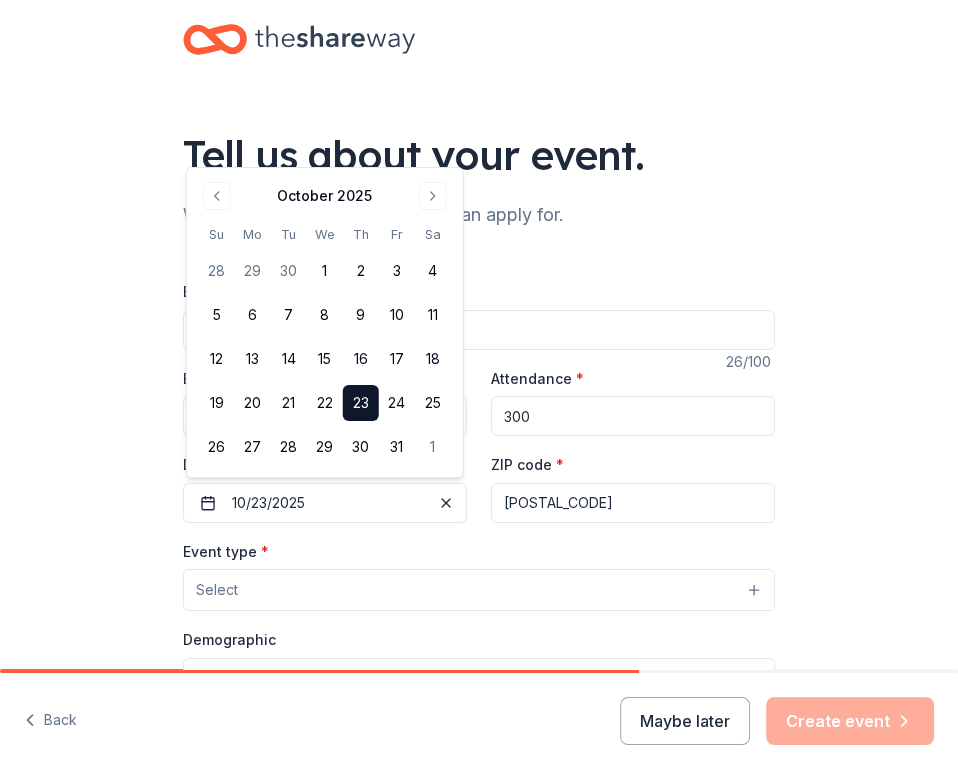 click on "54140" at bounding box center [633, 503] 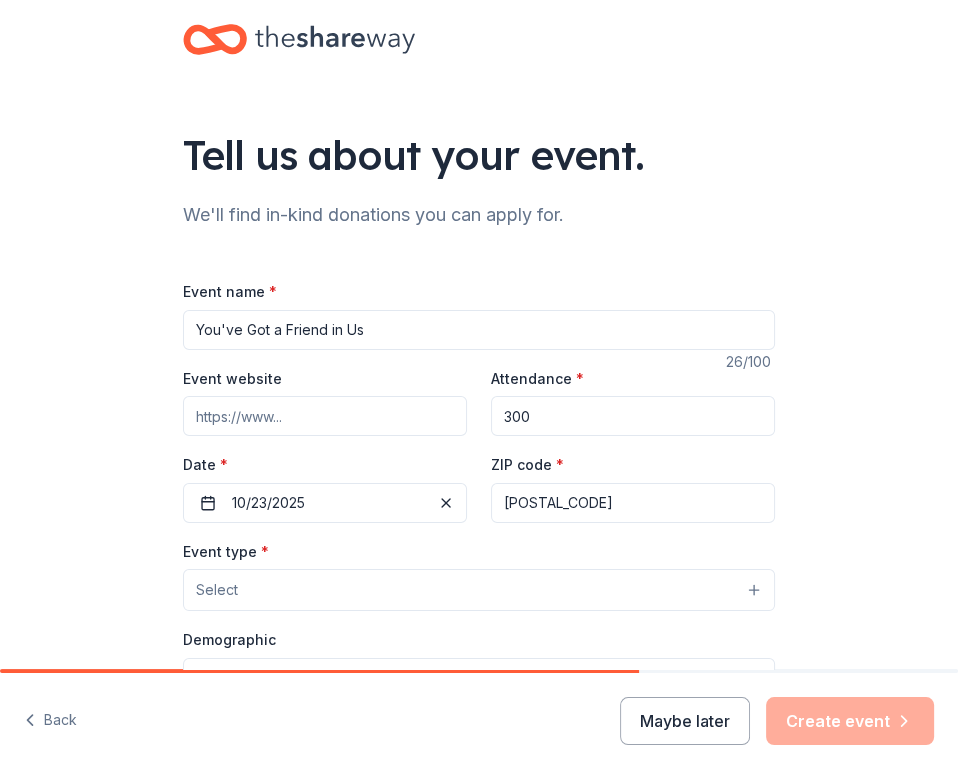click on "Select" at bounding box center (479, 590) 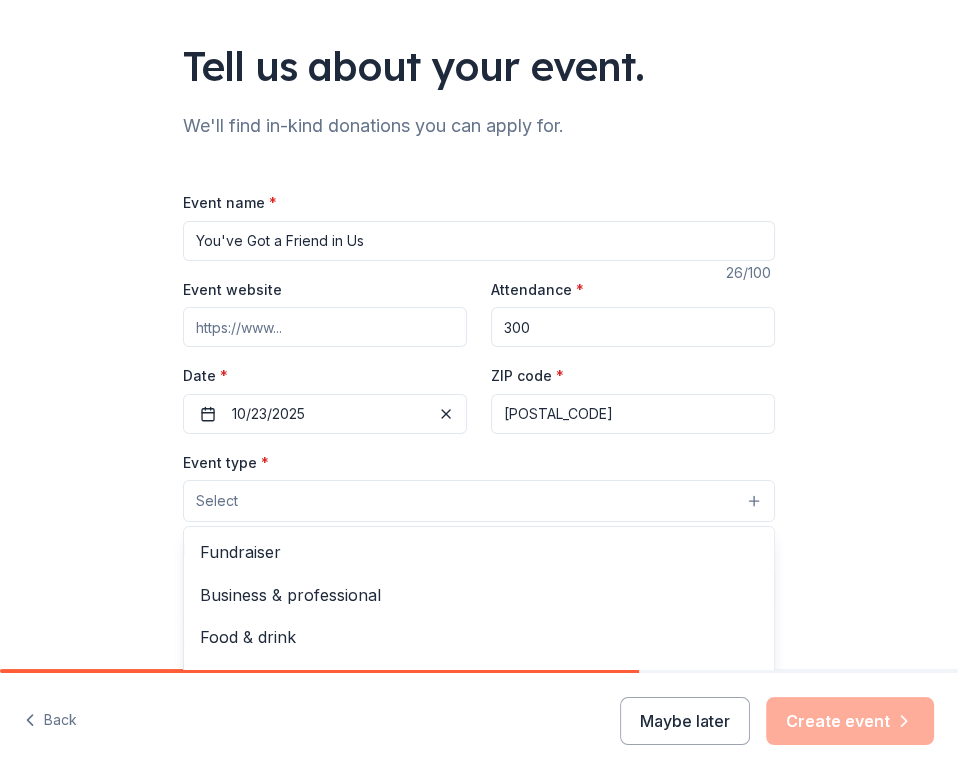 scroll, scrollTop: 95, scrollLeft: 0, axis: vertical 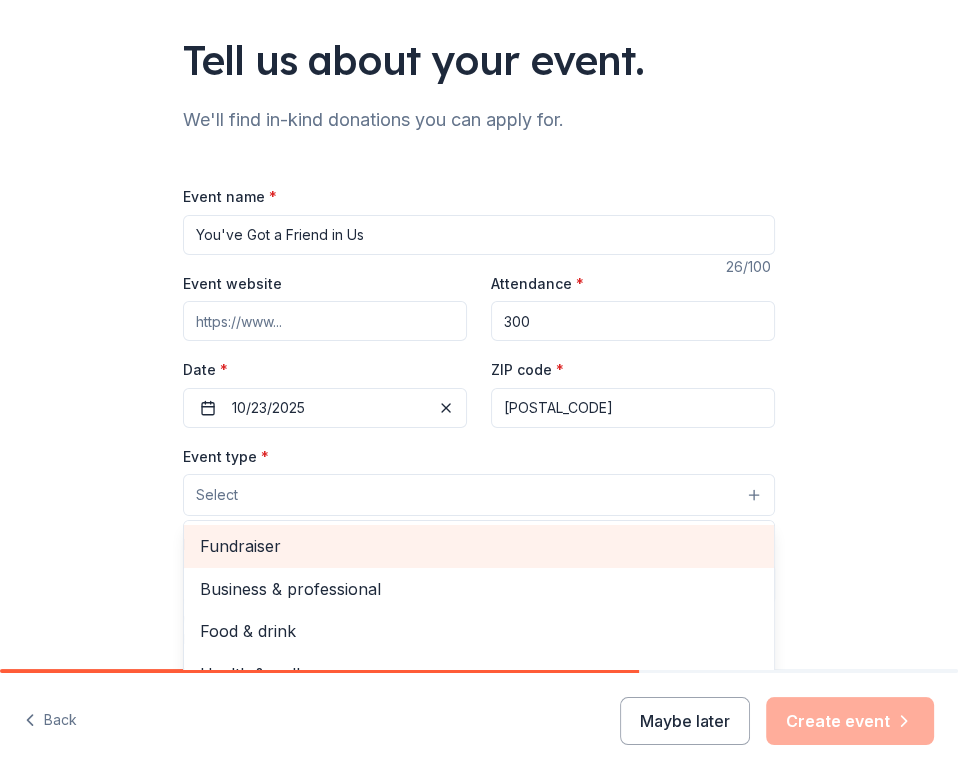 click on "Fundraiser" at bounding box center [479, 546] 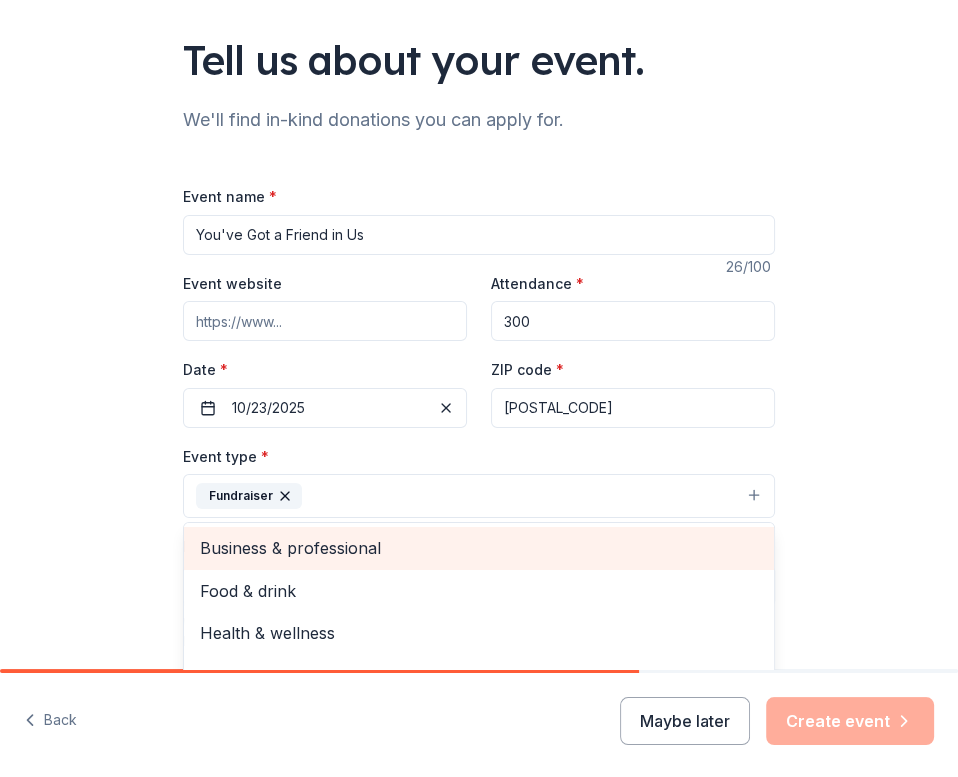 scroll, scrollTop: 23, scrollLeft: 0, axis: vertical 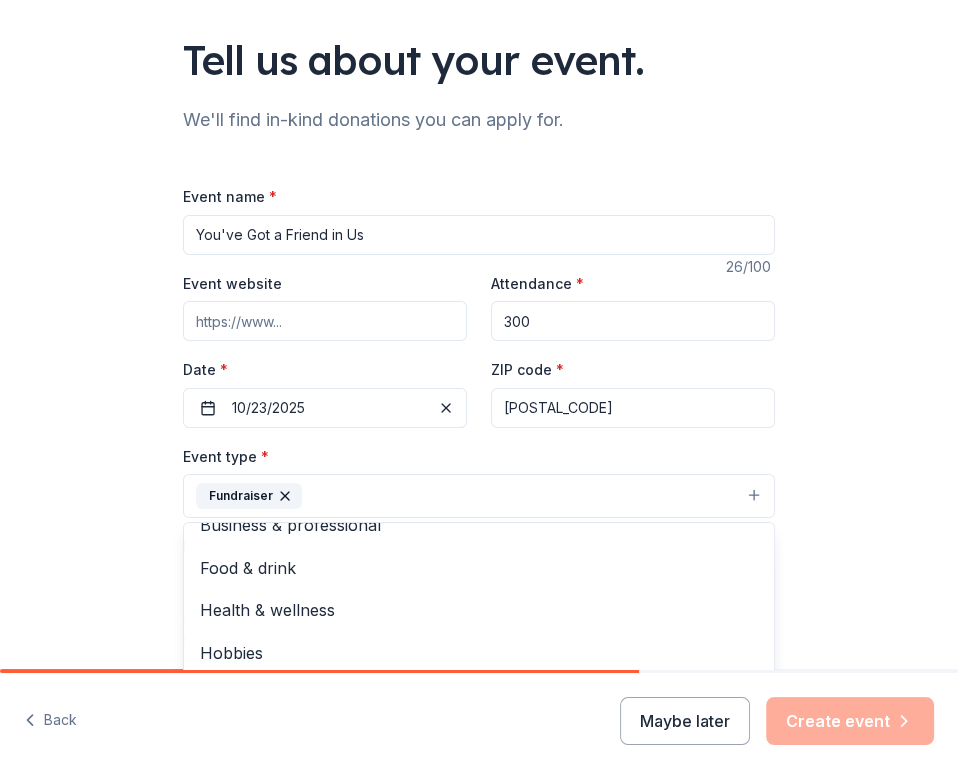 click on "Tell us about your event. We'll find in-kind donations you can apply for. Event name * You've Got a Friend in Us 26 /100 Event website Attendance * 300 Date * 10/23/2025 ZIP code * 54140 Event type * Fundraiser Business & professional Food & drink Health & wellness Hobbies Music Performing & visual arts Demographic Select We use this information to help brands find events with their target demographic to sponsor their products. Mailing address Apt/unit Description What are you looking for? * Auction & raffle Meals Snacks Desserts Alcohol Beverages Send me reminders Email me reminders of donor application deadlines Recurring event" at bounding box center [479, 555] 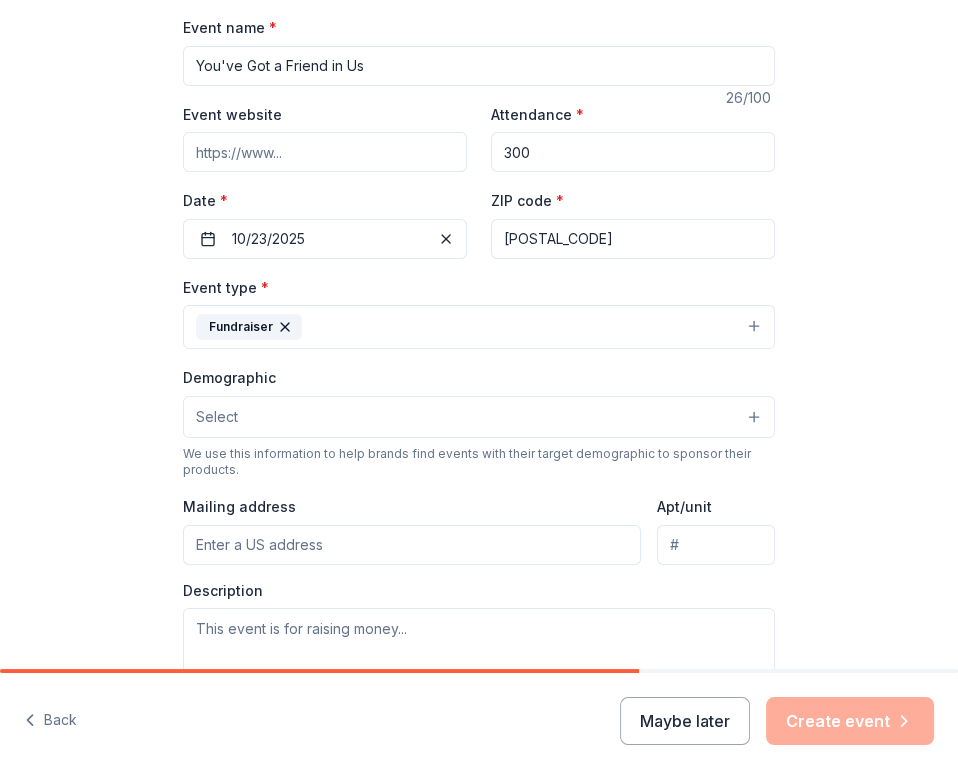 scroll, scrollTop: 298, scrollLeft: 0, axis: vertical 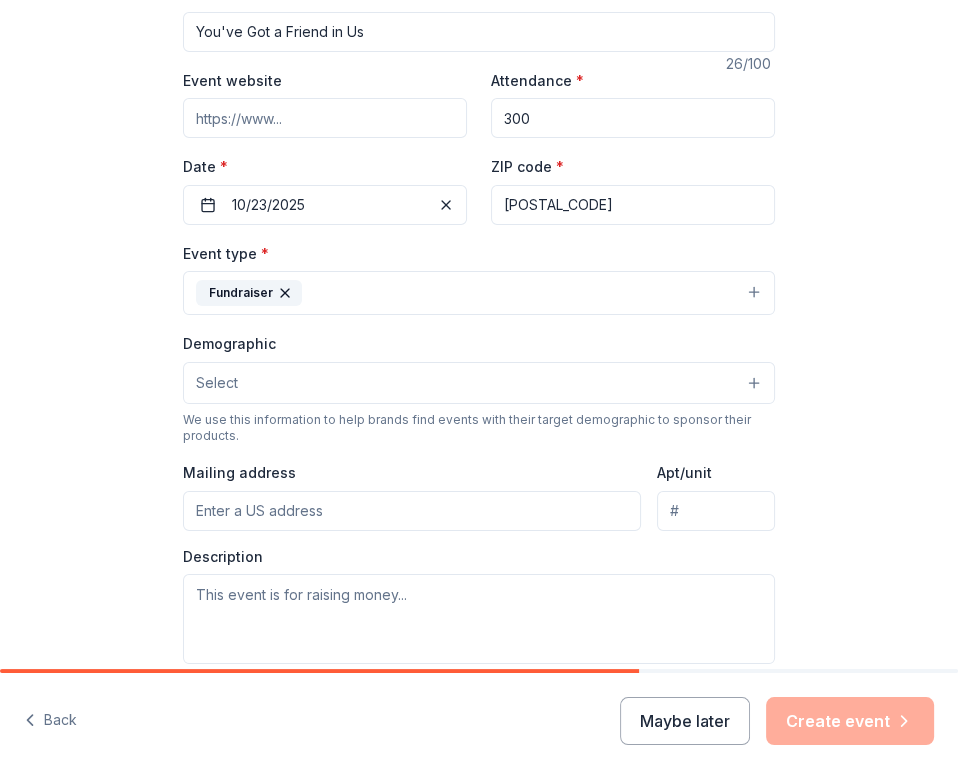 click on "Select" at bounding box center (479, 383) 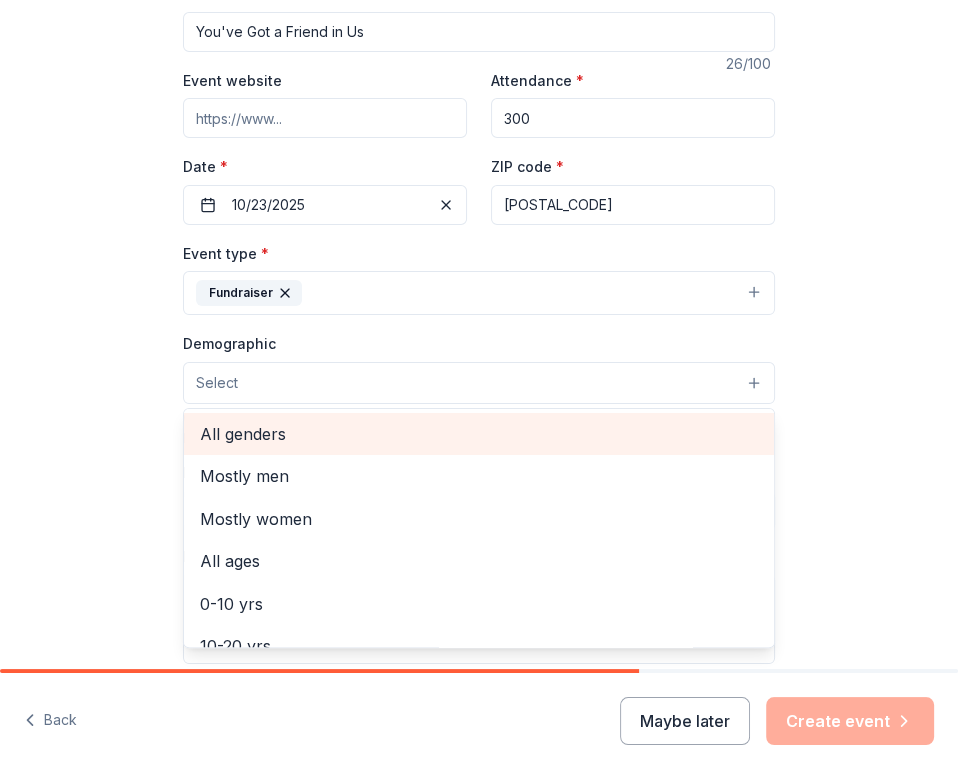 click on "All genders" at bounding box center (479, 434) 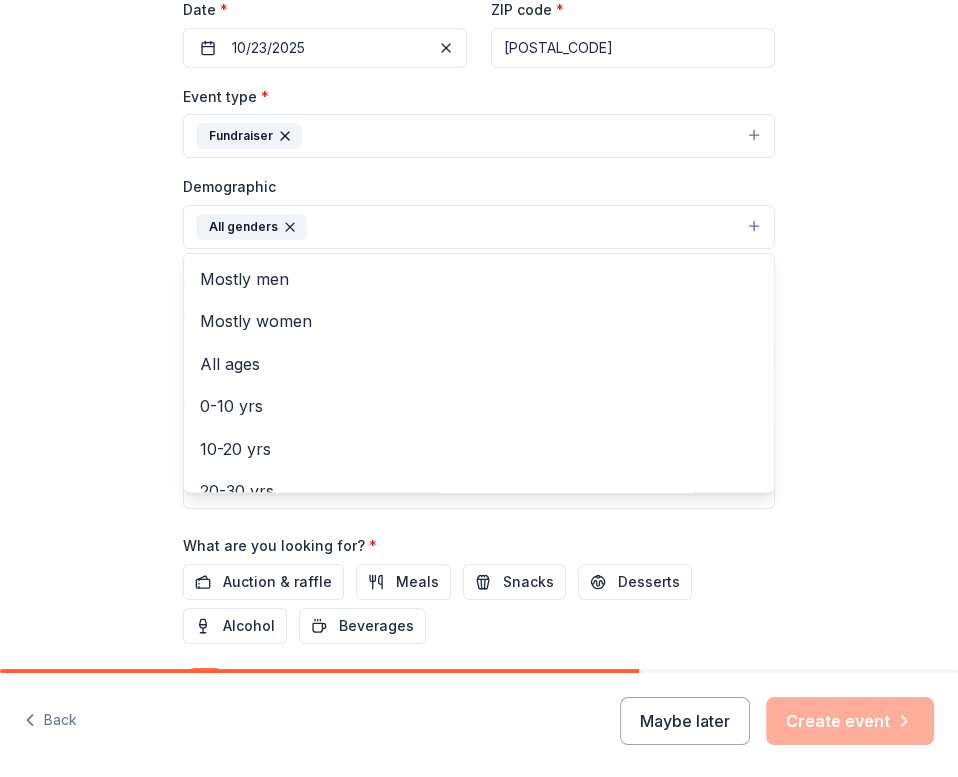 scroll, scrollTop: 472, scrollLeft: 0, axis: vertical 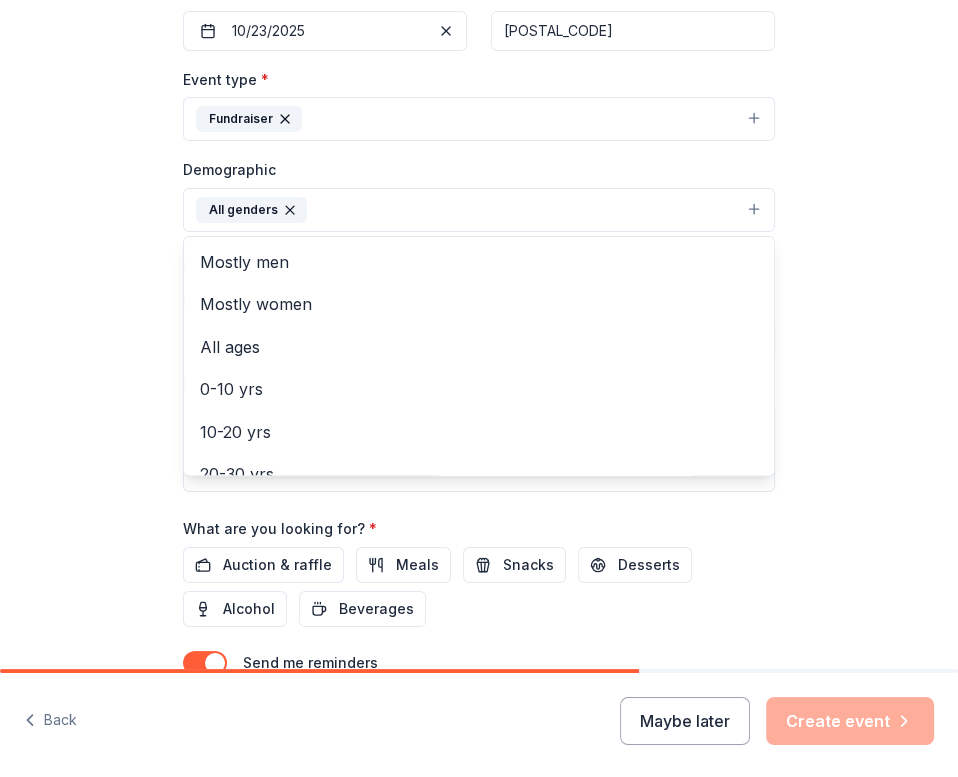 click on "Tell us about your event. We'll find in-kind donations you can apply for. Event name * You've Got a Friend in Us 26 /100 Event website Attendance * 300 Date * 10/23/2025 ZIP code * 54140 Event type * Fundraiser Demographic All genders Mostly men Mostly women All ages 0-10 yrs 10-20 yrs 20-30 yrs 30-40 yrs 40-50 yrs 50-60 yrs 60-70 yrs 70-80 yrs 80+ yrs We use this information to help brands find events with their target demographic to sponsor their products. Mailing address Apt/unit Description What are you looking for? * Auction & raffle Meals Snacks Desserts Alcohol Beverages Send me reminders Email me reminders of donor application deadlines Recurring event" at bounding box center (479, 179) 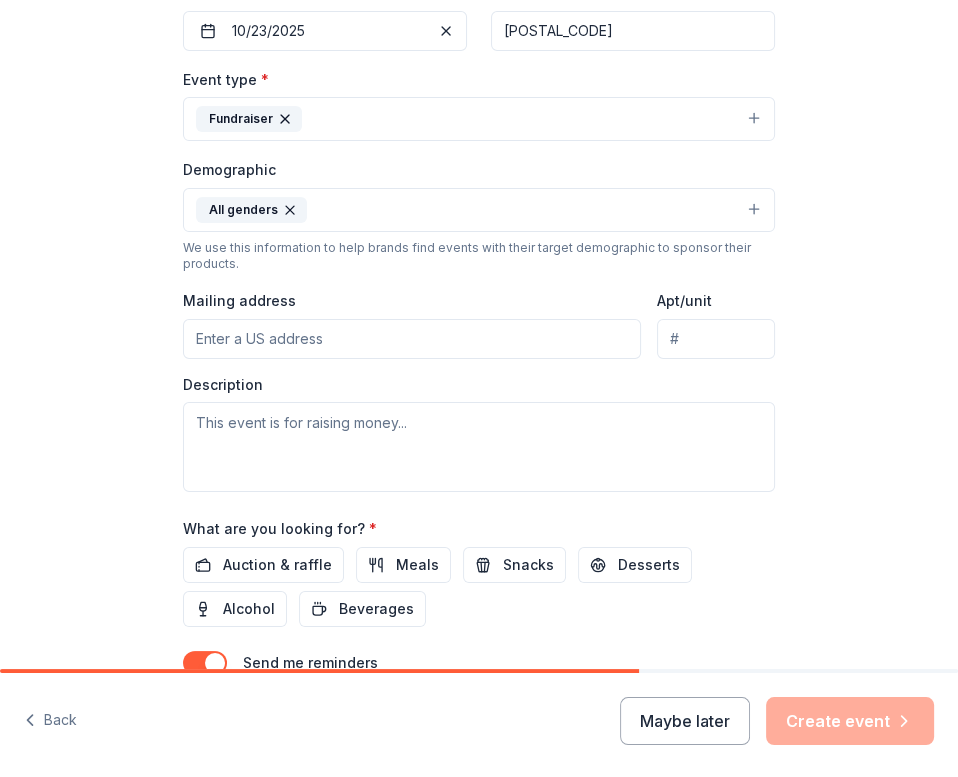 click on "Mailing address" at bounding box center [412, 339] 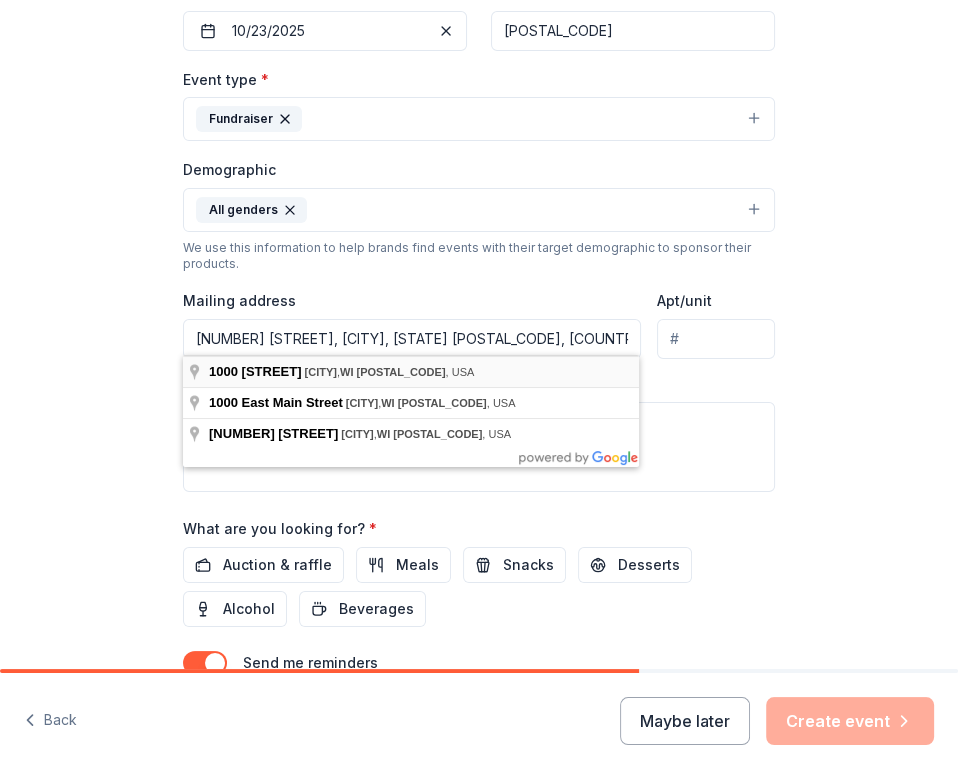 type on "1000 West Main Street, Little Chute, WI, 54140" 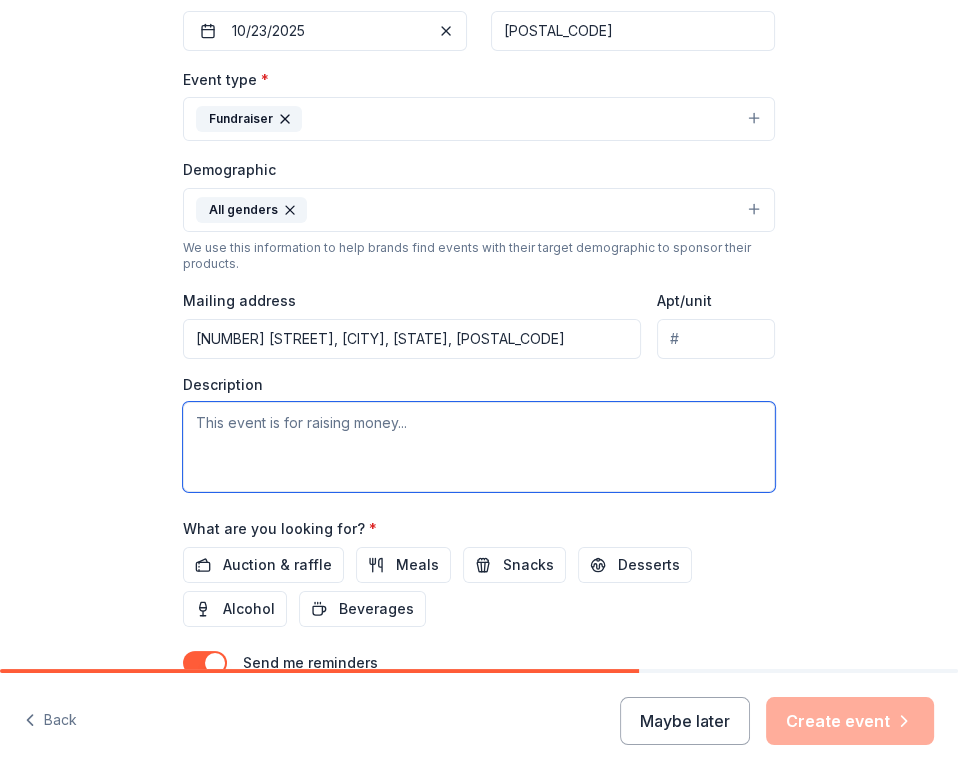 click at bounding box center (479, 447) 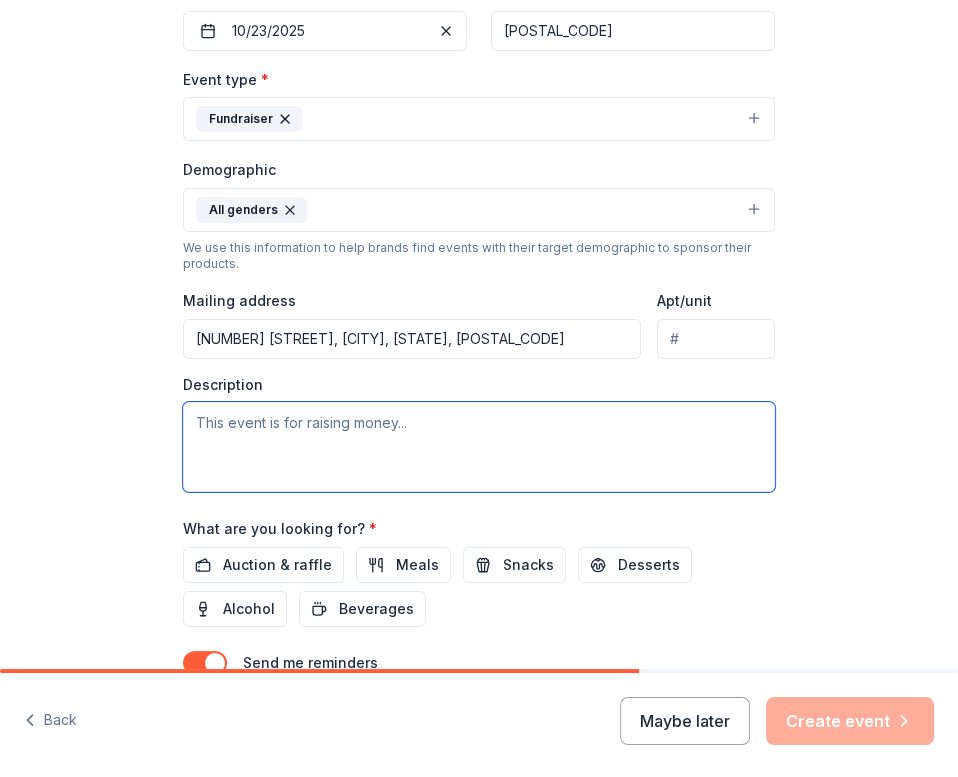 click at bounding box center (479, 447) 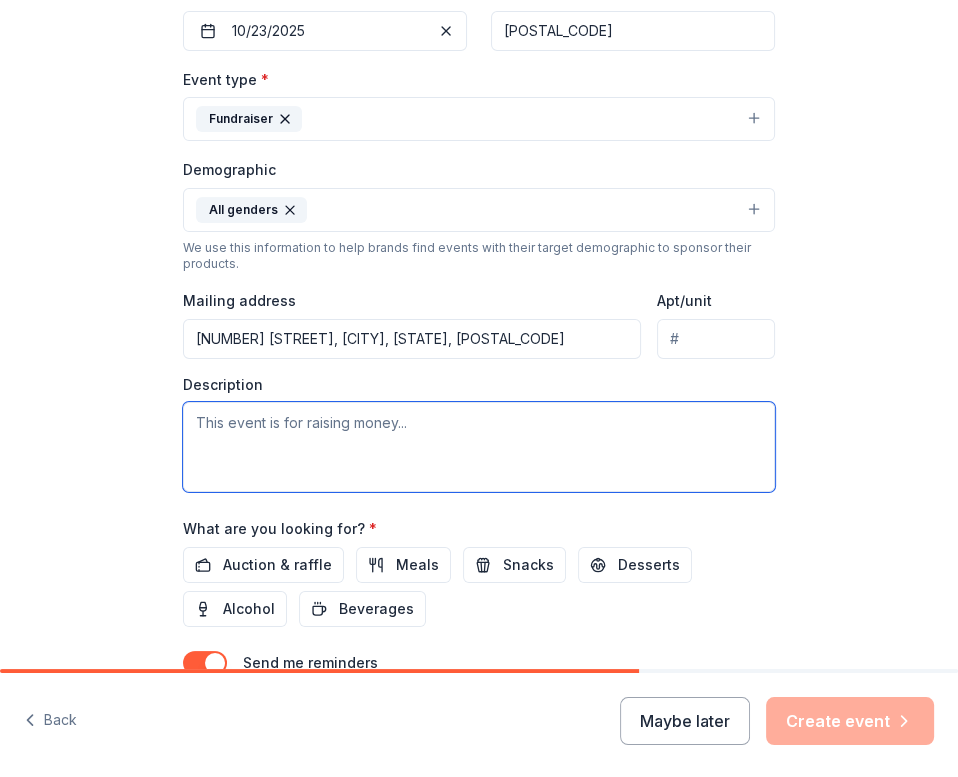 click at bounding box center [479, 447] 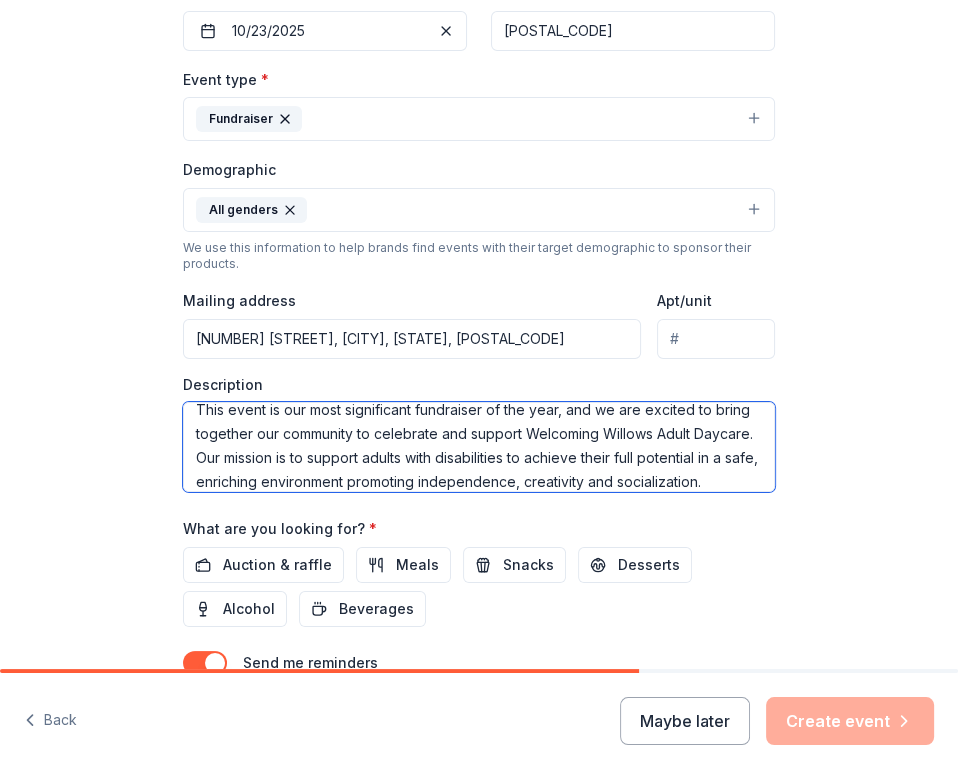 scroll, scrollTop: 23, scrollLeft: 0, axis: vertical 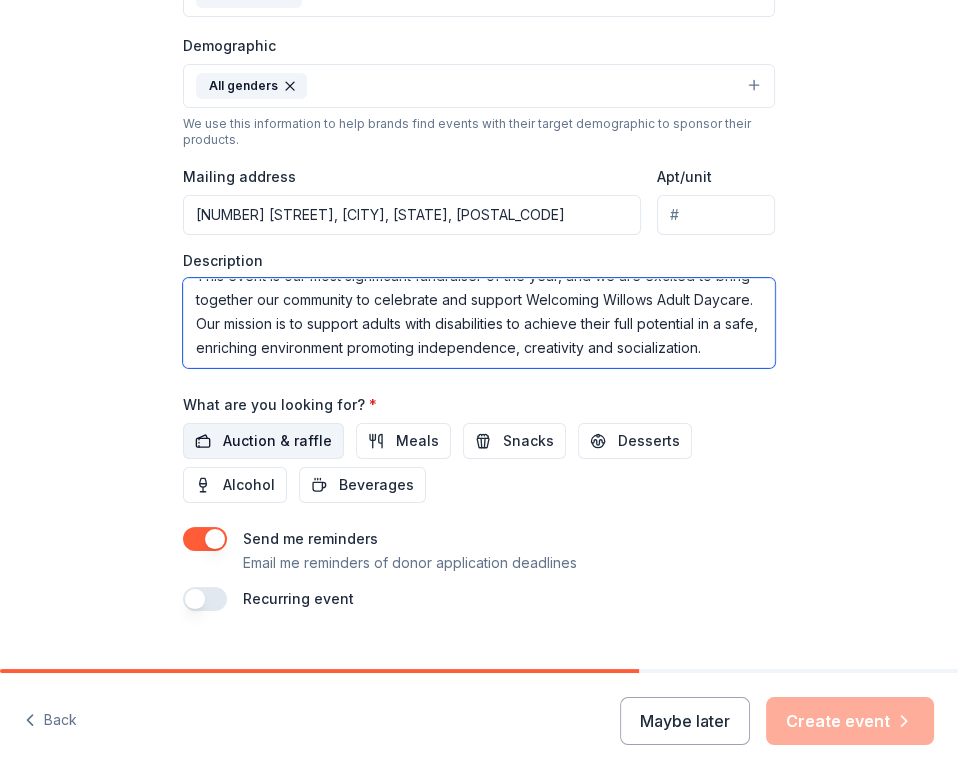 type on "This event is our most significant fundraiser of the year, and we are excited to bring together our community to celebrate and support Welcoming Willows Adult Daycare. Our mission is to support adults with disabilities to achieve their full potential in a safe, enriching environment promoting independence, creativity and socialization." 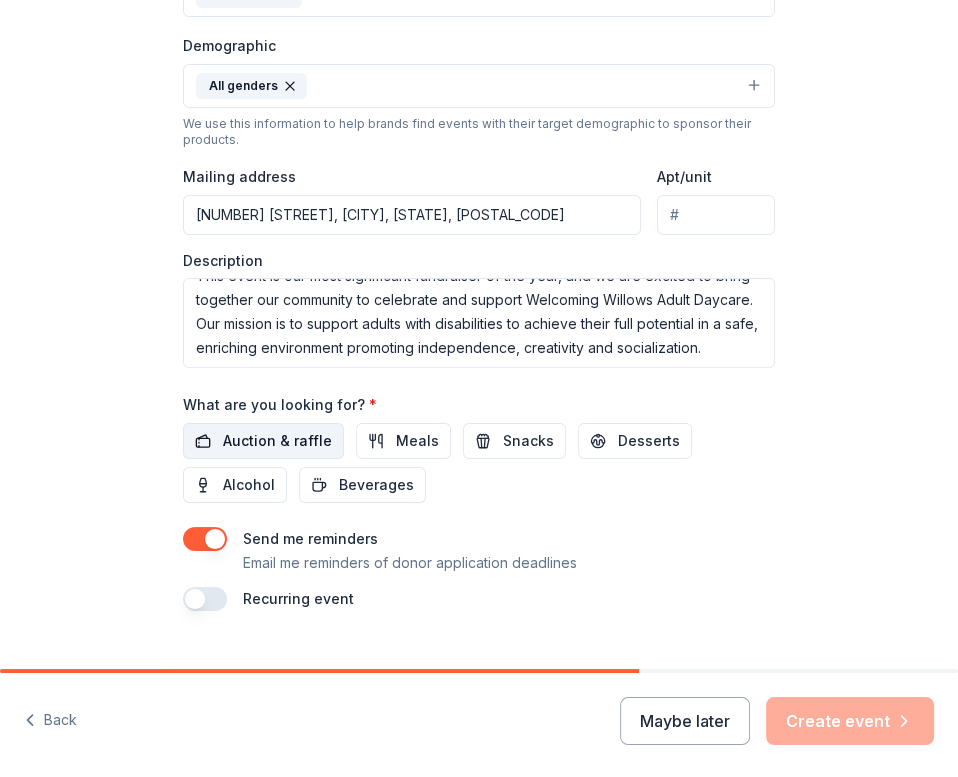 click on "Auction & raffle" at bounding box center [277, 441] 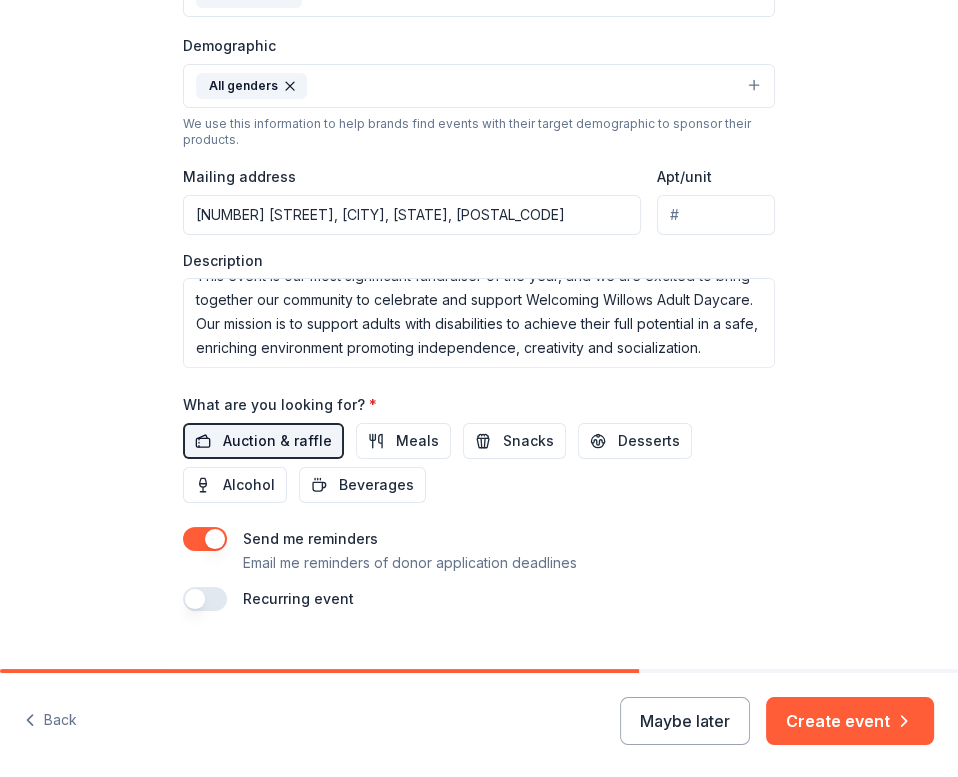 scroll, scrollTop: 629, scrollLeft: 0, axis: vertical 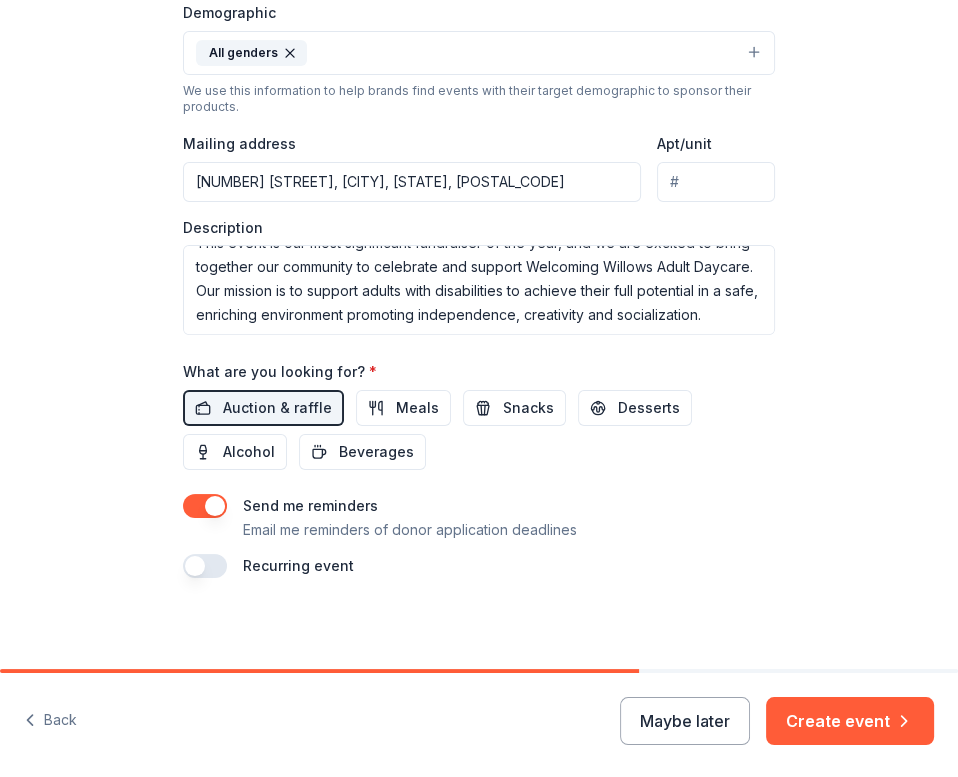 click at bounding box center [205, 506] 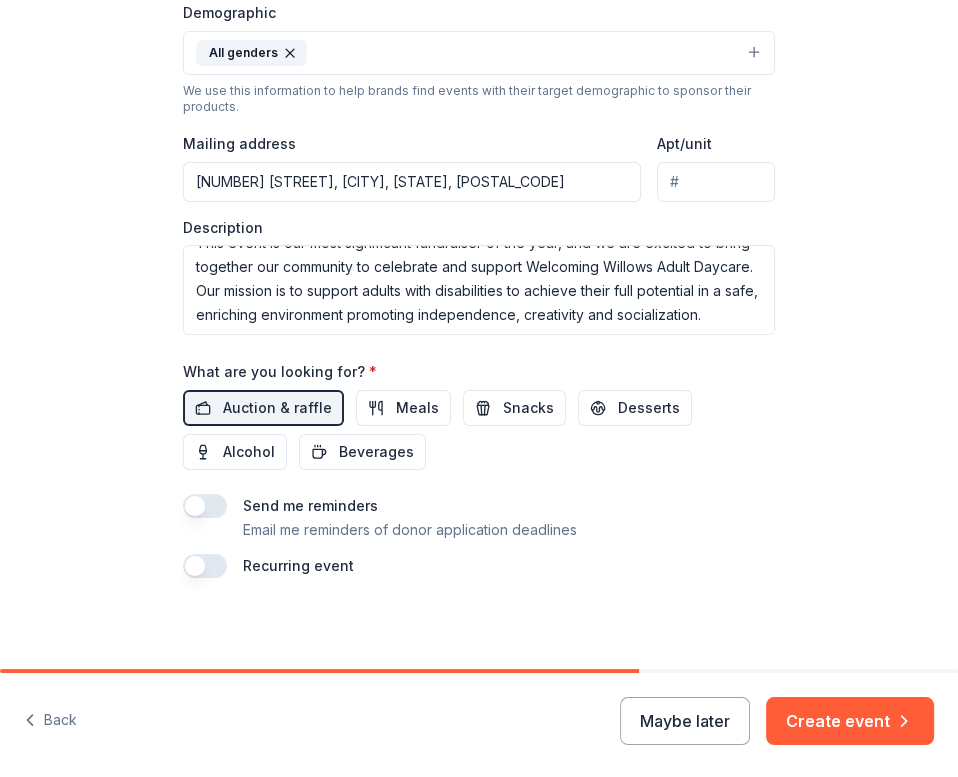 click at bounding box center [205, 506] 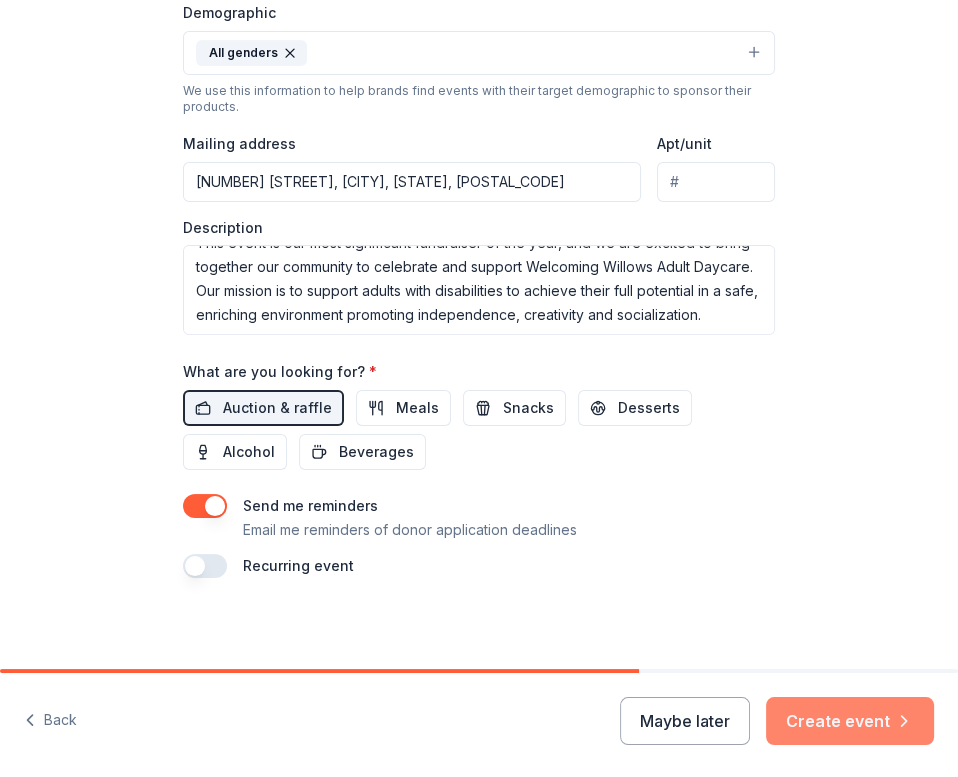 click on "Create event" at bounding box center [850, 721] 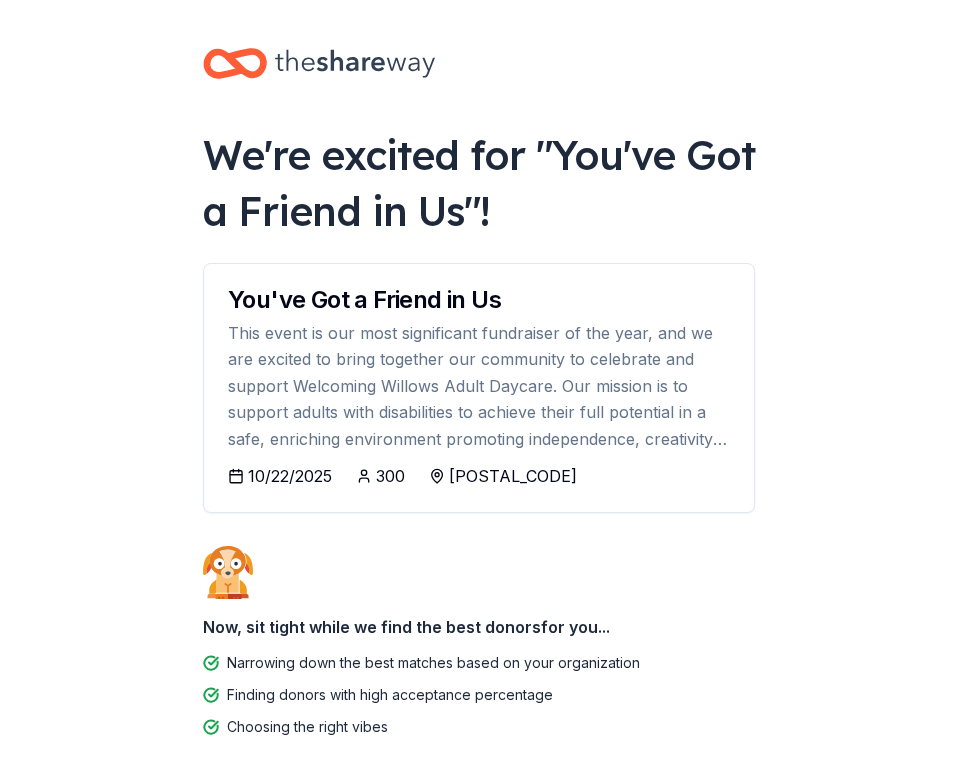 scroll, scrollTop: 94, scrollLeft: 0, axis: vertical 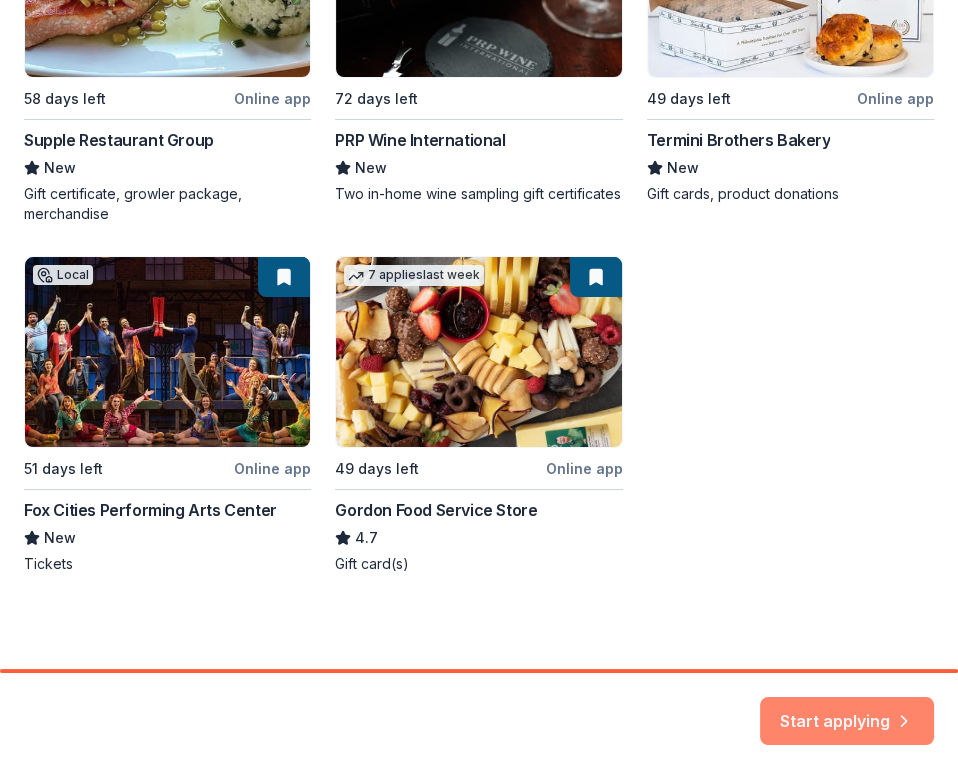 click on "Start applying" at bounding box center (847, 709) 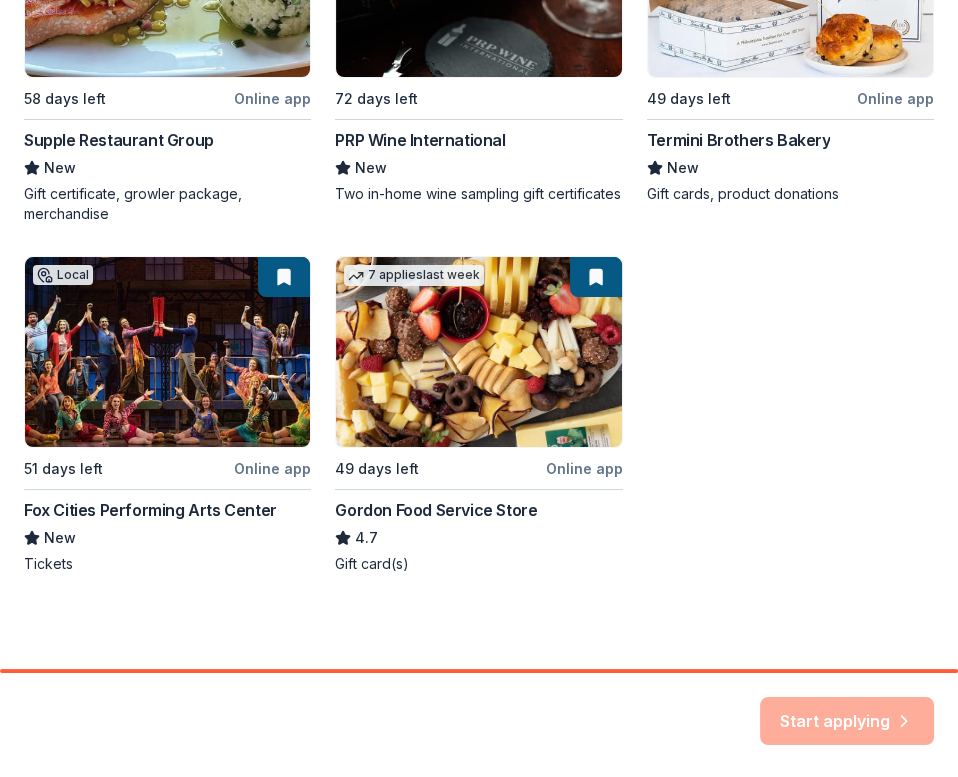 scroll, scrollTop: 24, scrollLeft: 0, axis: vertical 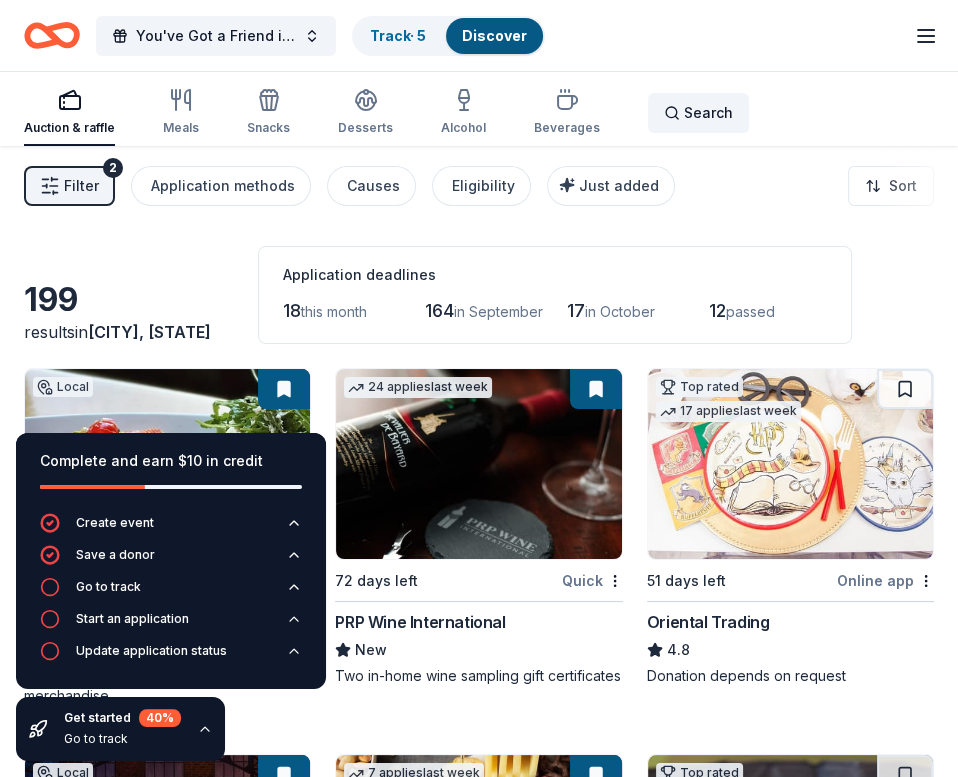 click on "Search" at bounding box center (708, 113) 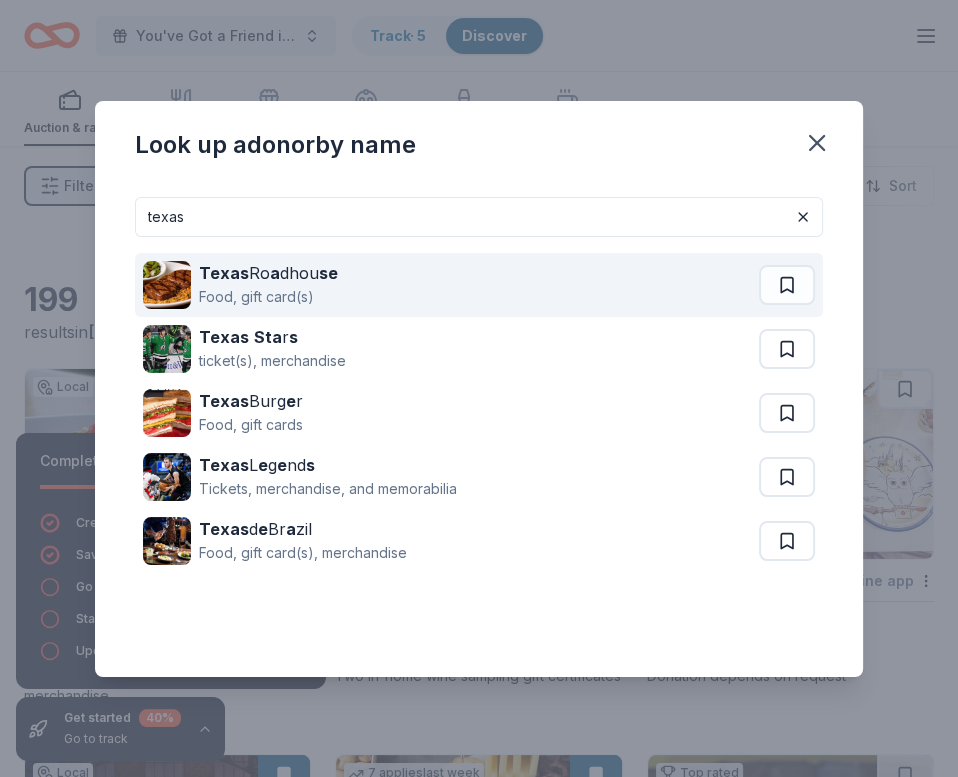 type on "texas" 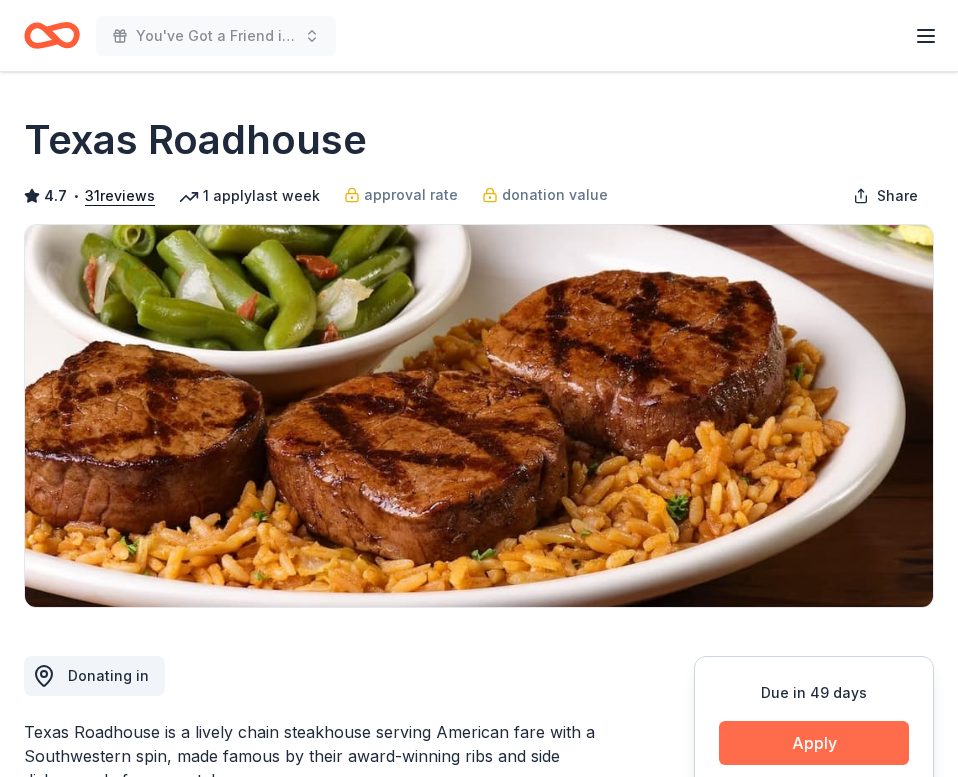 scroll, scrollTop: 217, scrollLeft: 0, axis: vertical 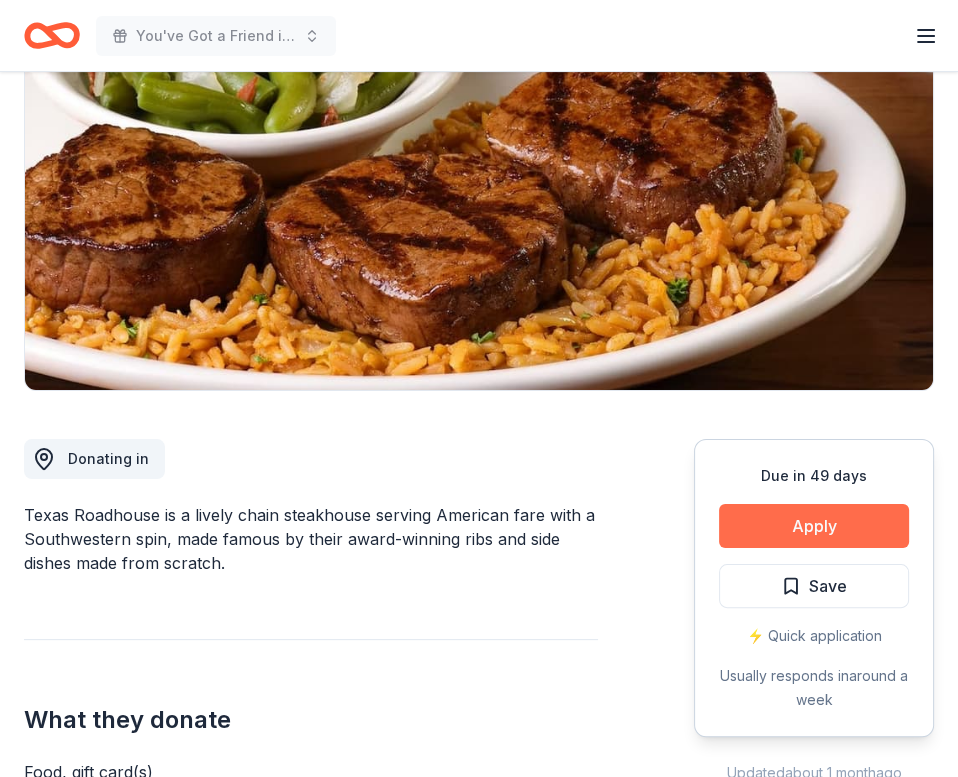click on "Apply" at bounding box center (814, 526) 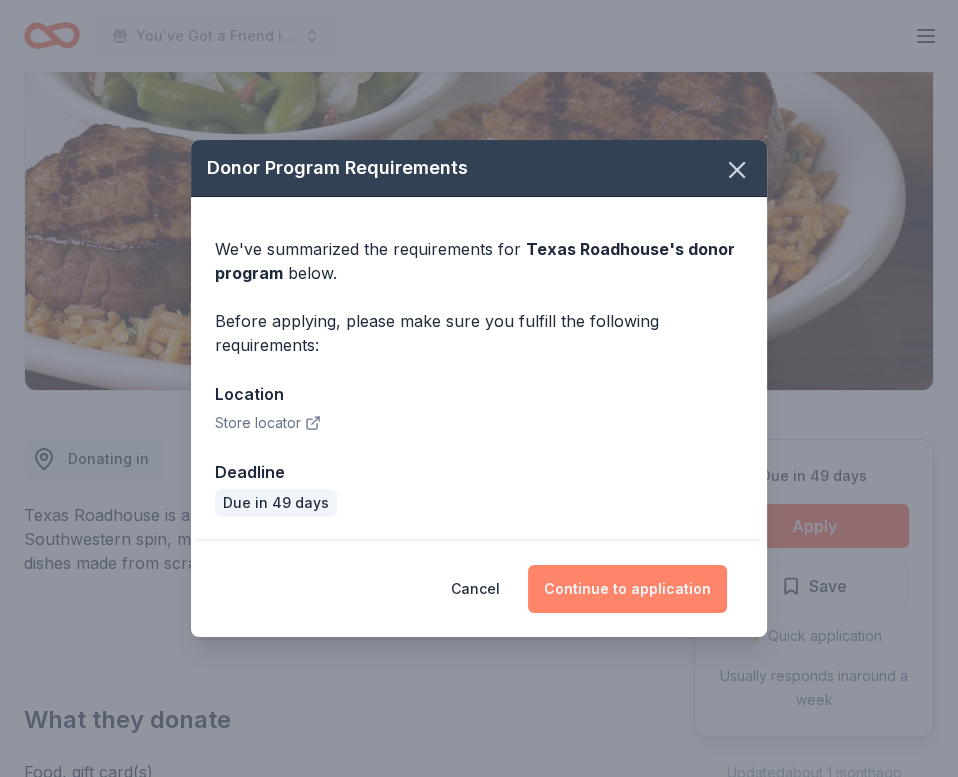 click on "Continue to application" at bounding box center [627, 589] 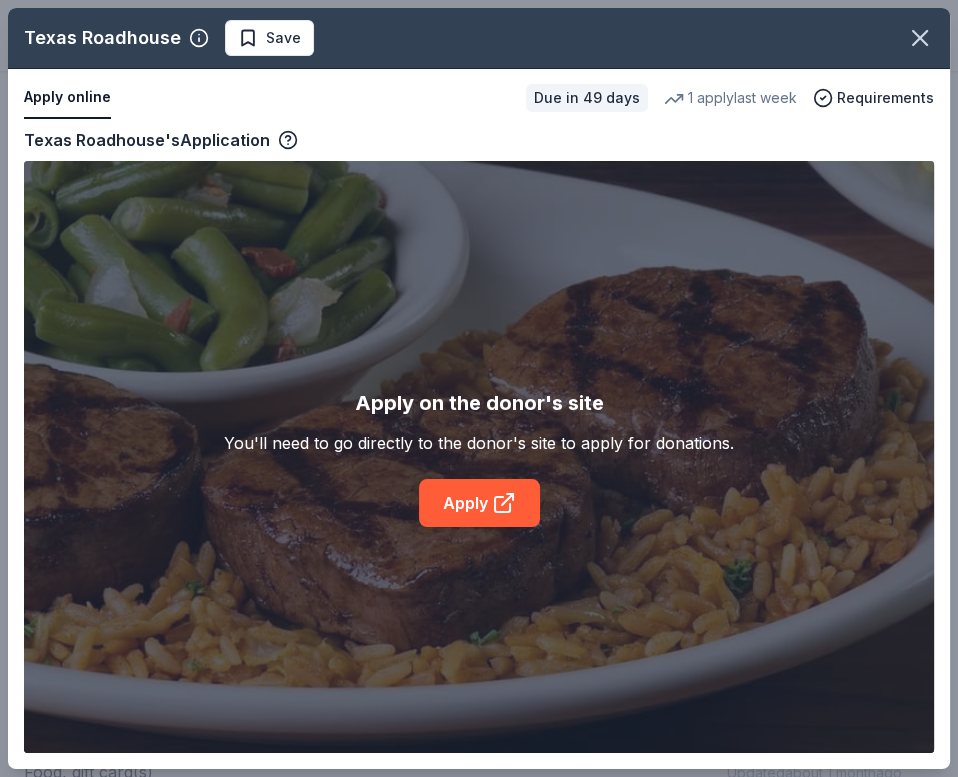 click on "Texas Roadhouse Save Apply online Due in 49 days 1   apply  last week Requirements Copy and paste your information: Event information Edit Name You've Got a Friend in Us  Click here to copy the relevant content to use as needed. Step  1 / 2 Next Date 10/23/25 Attendance 300 Mailing address 1000 West Main Street, Little Chute, WI 54140 Description This event is our most significant fundraiser of the year, and we are excited to bring together our community to celebrate and support Welcoming Willows Adult Daycare. Our mission is to support adults with disabilities to achieve their full potential in a safe, enriching environment promoting independence, creativity and socialization.  Organization information Edit Name Welcoming Willows Adult Day Care Center Inc Website Fill in using "Edit" EIN 93-2632241 Mission statement An organization focused on providing human services. It received its nonprofit status in 2023. Texas Roadhouse's  Application Apply on the donor's site Apply" at bounding box center (479, 388) 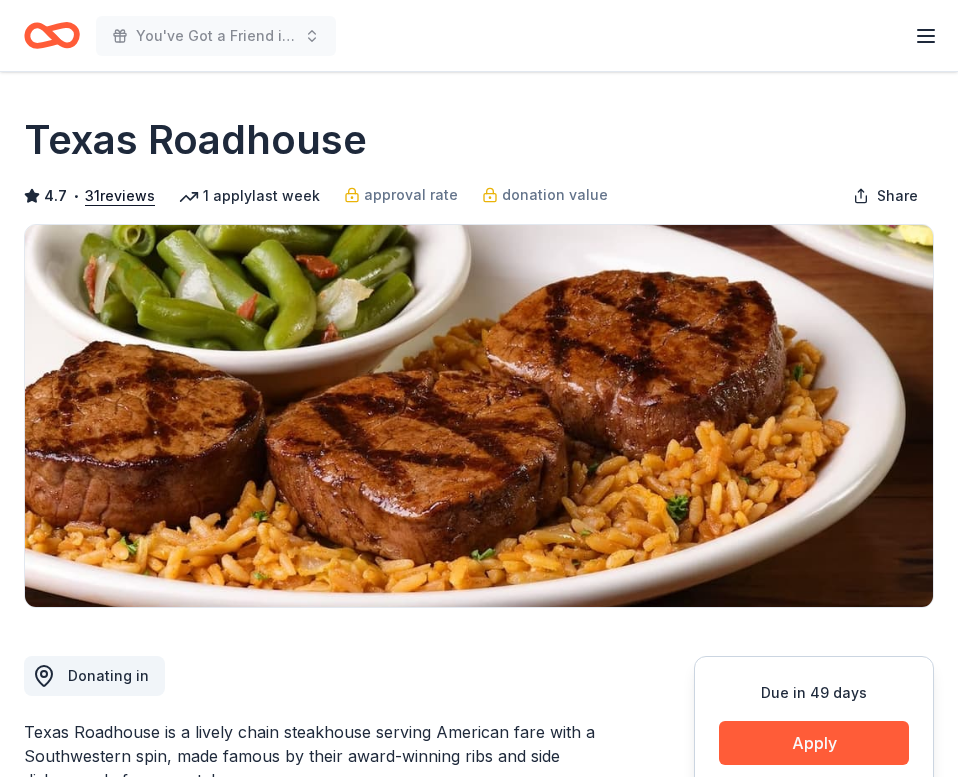 scroll, scrollTop: 217, scrollLeft: 0, axis: vertical 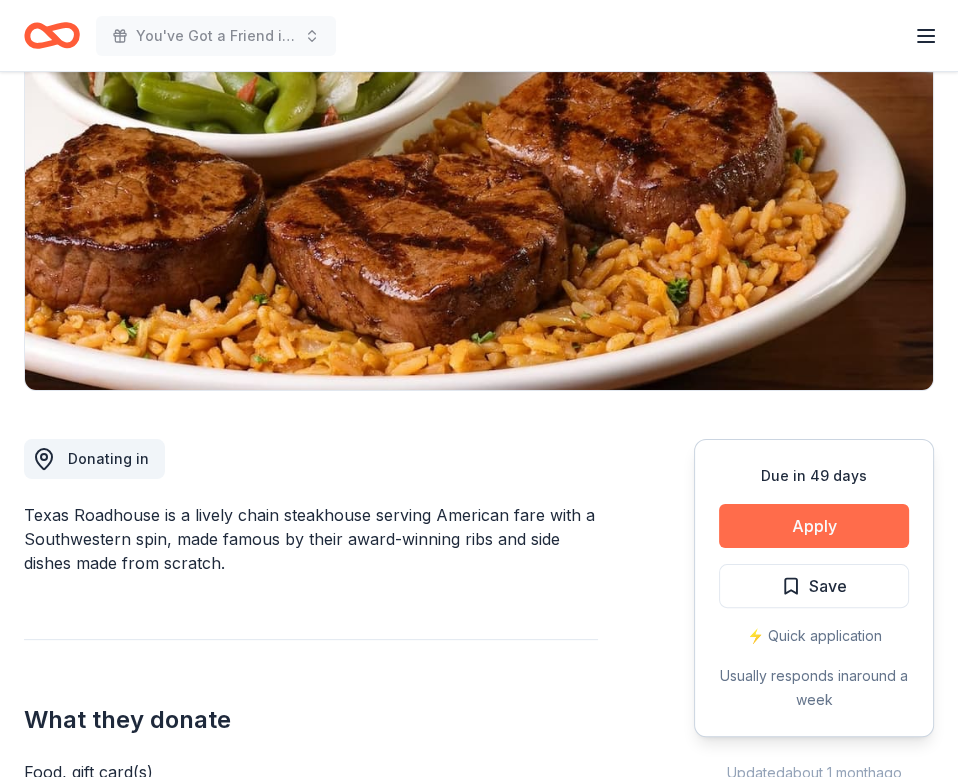 click on "Apply" at bounding box center (814, 526) 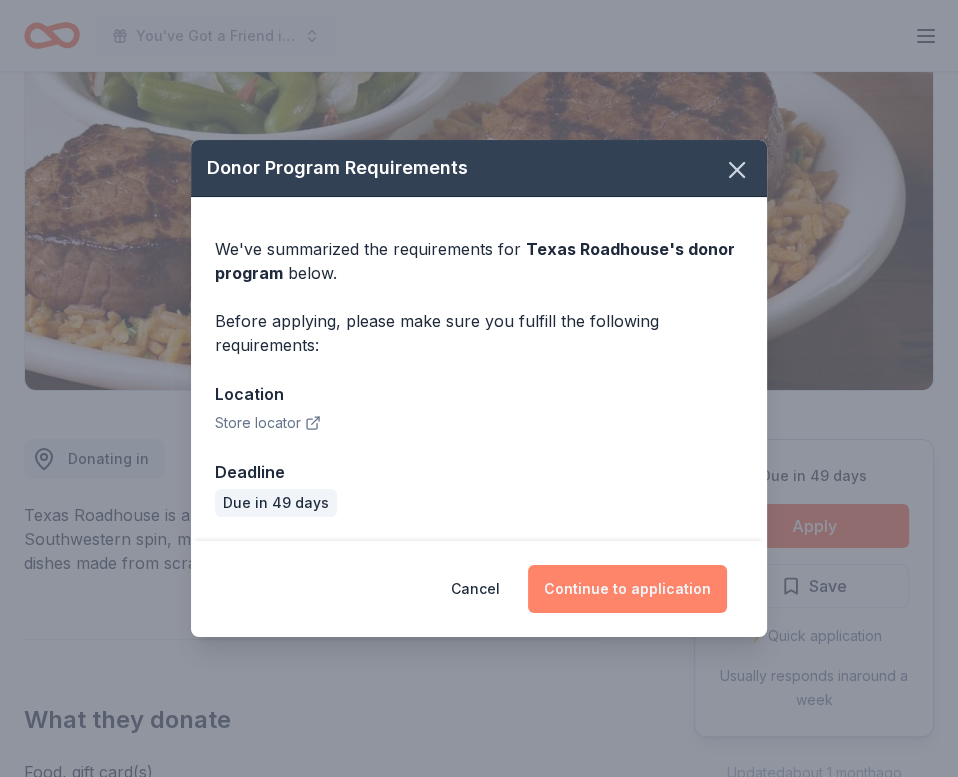 click on "Continue to application" at bounding box center (627, 589) 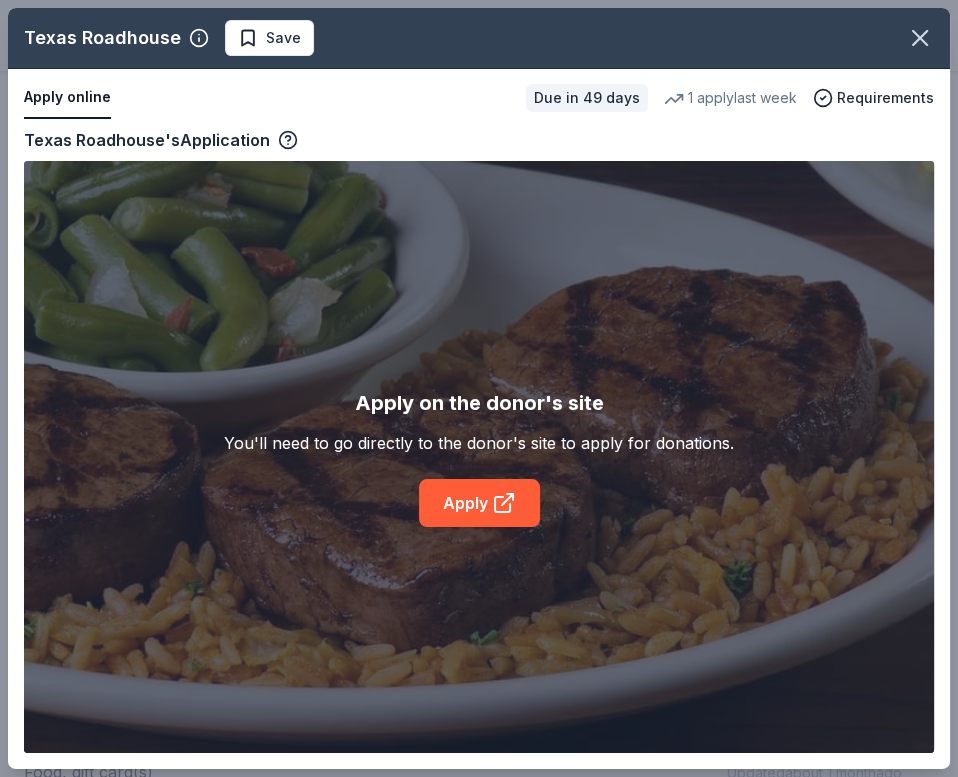 click on "Texas Roadhouse Save Apply online Due in 49 days 1   apply  last week Requirements Copy and paste your information: Event information Edit Name You've Got a Friend in Us  Click here to copy the relevant content to use as needed. Step  1 / 2 Next Date [DATE] Attendance 300 Mailing address [NUMBER] [STREET], [CITY], [STATE] [POSTAL_CODE] Description This event is our most significant fundraiser of the year, and we are excited to bring together our community to celebrate and support Welcoming Willows Adult Daycare. Our mission is to support adults with disabilities to achieve their full potential in a safe, enriching environment promoting independence, creativity and socialization.  Organization information Edit Name Welcoming Willows Adult Day Care Center Inc Website Fill in using "Edit" EIN [EIN] Mission statement An organization focused on providing human services. It received its nonprofit status in 2023. Texas Roadhouse's  Application Apply on the donor's site Apply" at bounding box center [479, 388] 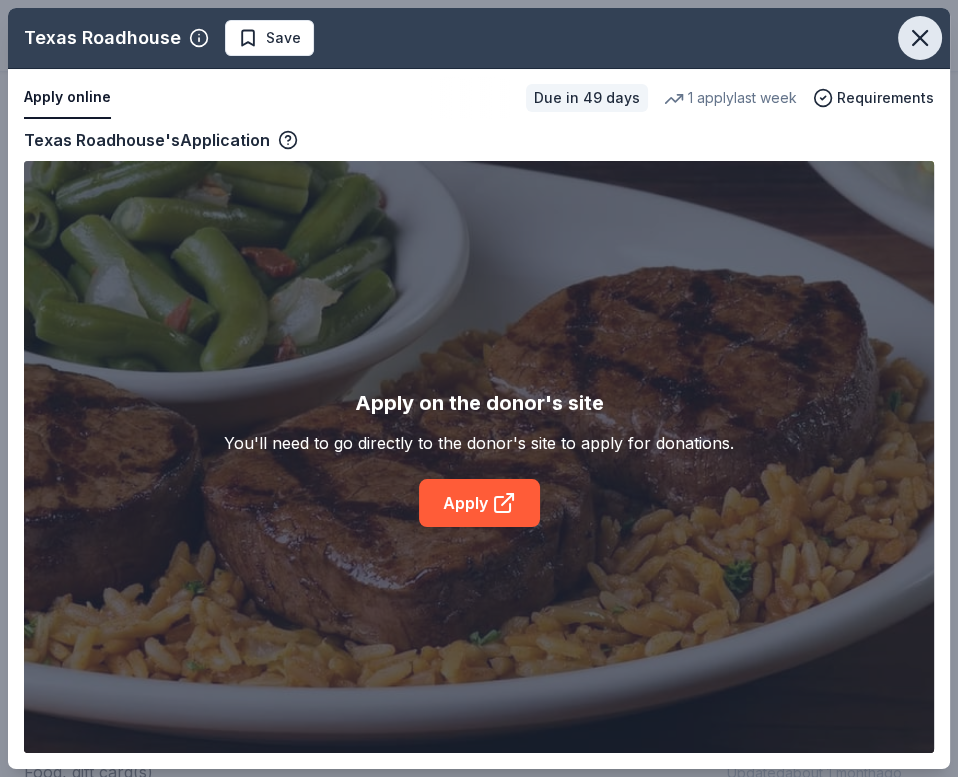 click at bounding box center [920, 38] 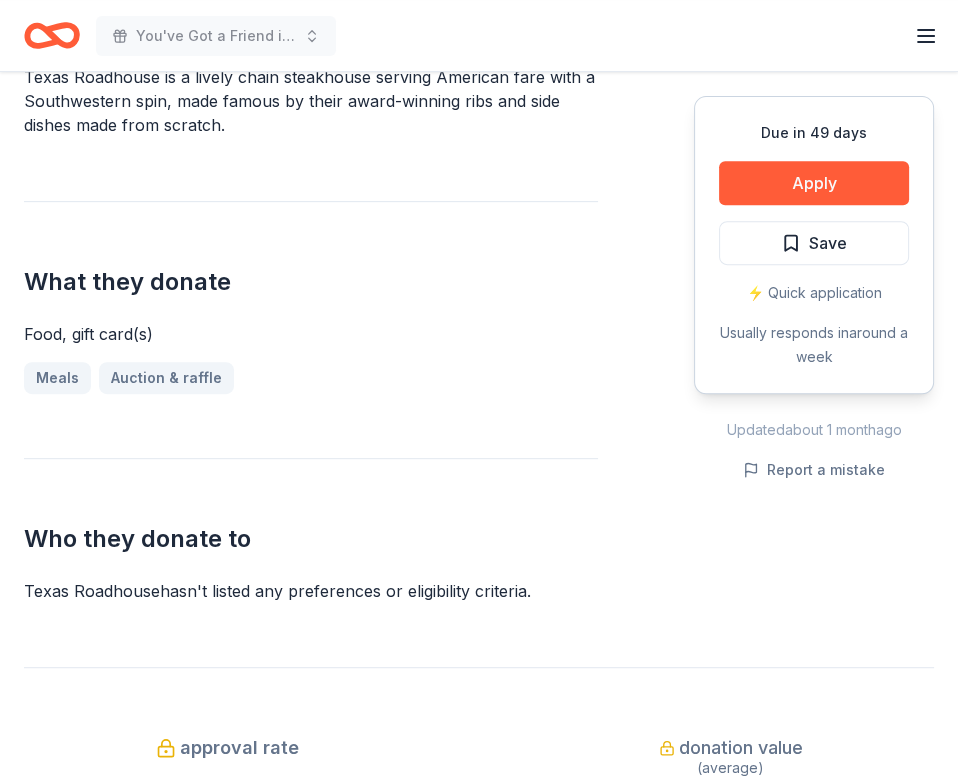 scroll, scrollTop: 0, scrollLeft: 0, axis: both 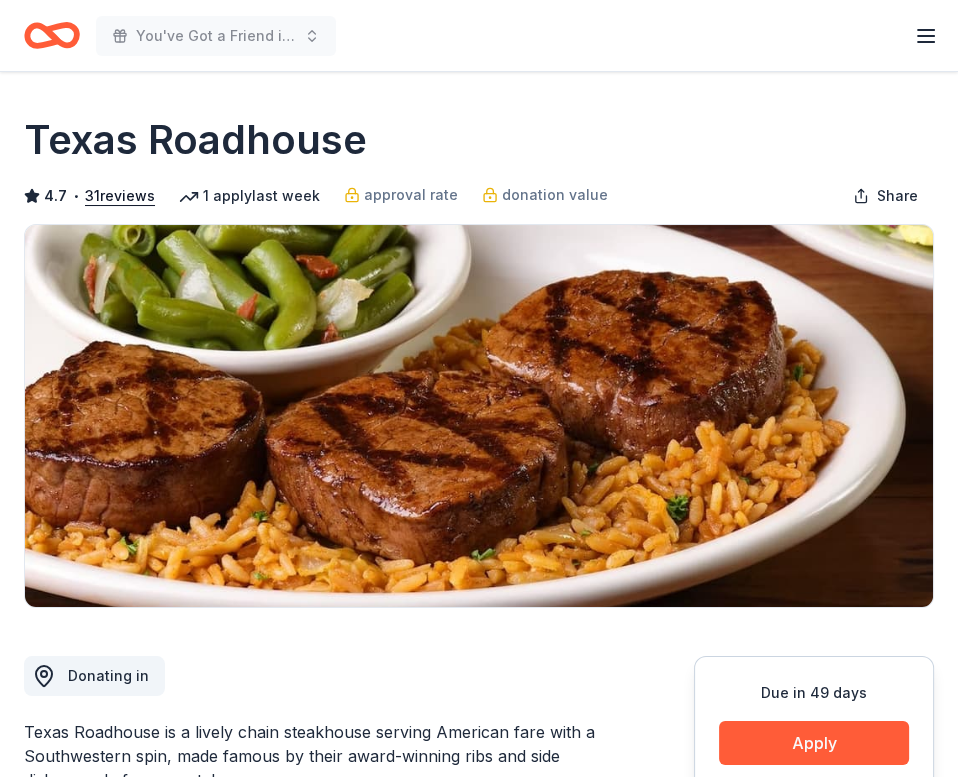 click 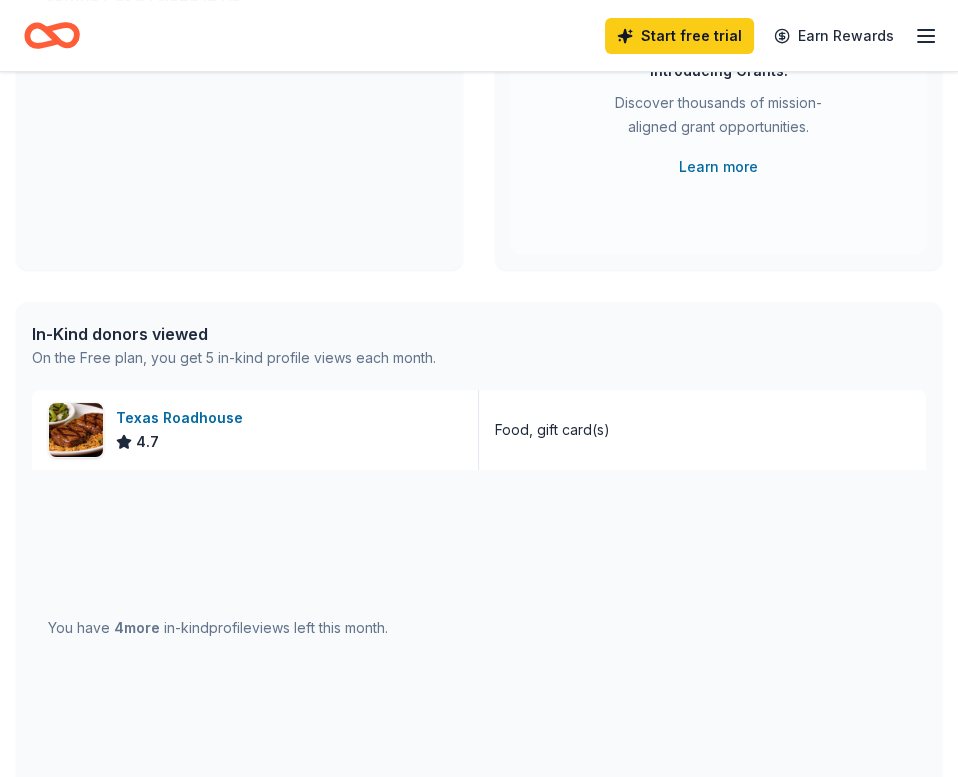 scroll, scrollTop: 0, scrollLeft: 0, axis: both 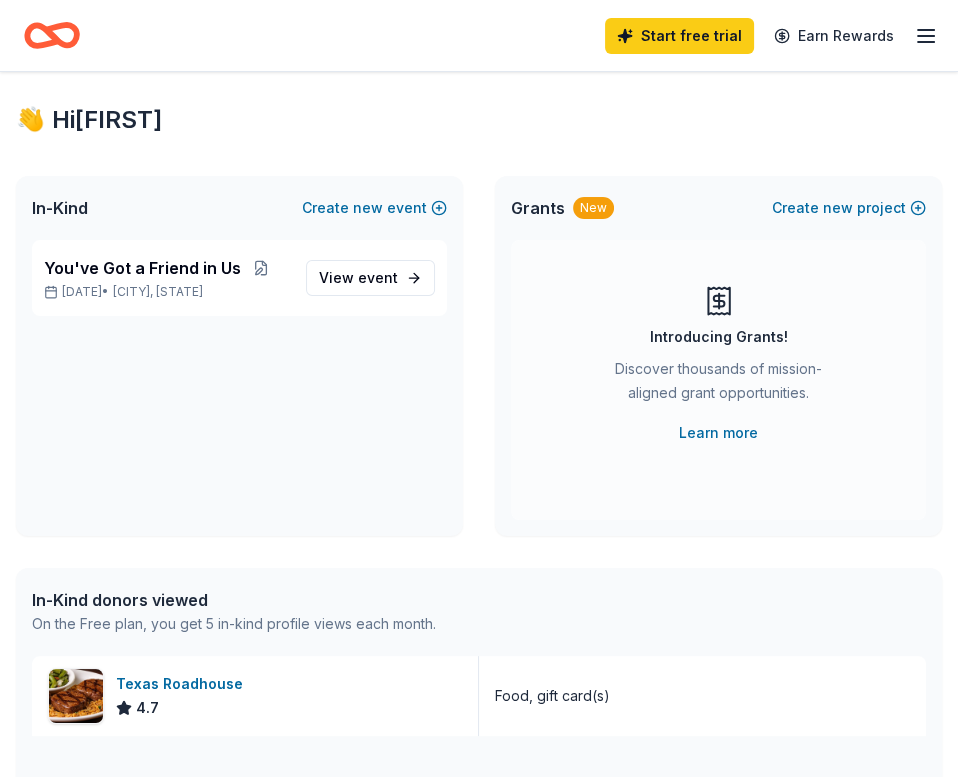 click 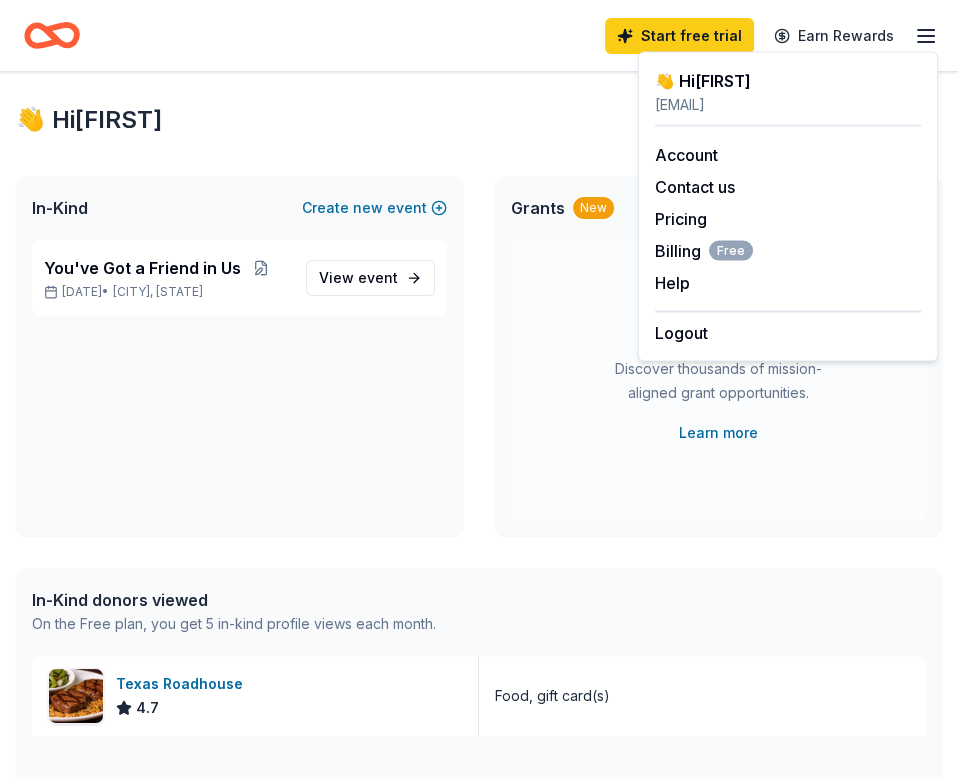 click on "👋 Hi  [FIRST] In-Kind Create  new  event   You've Got a Friend in Us  [DATE]  •  [CITY], [STATE] View   event   Grants New Create  new  project   Introducing Grants! Discover thousands of mission-aligned grant opportunities. Learn more In-Kind donors viewed On the Free plan, you get 5 in-kind profile views each month. Texas Roadhouse 4.7 Food, gift card(s) You have   4  more   in-kind  profile  views   left this month.  Grants viewed On the Free plan, you get 5 grant profile views each month. You have not yet viewed any  grant  profiles this month. Create a new  project   to view  grants ." at bounding box center (479, 754) 